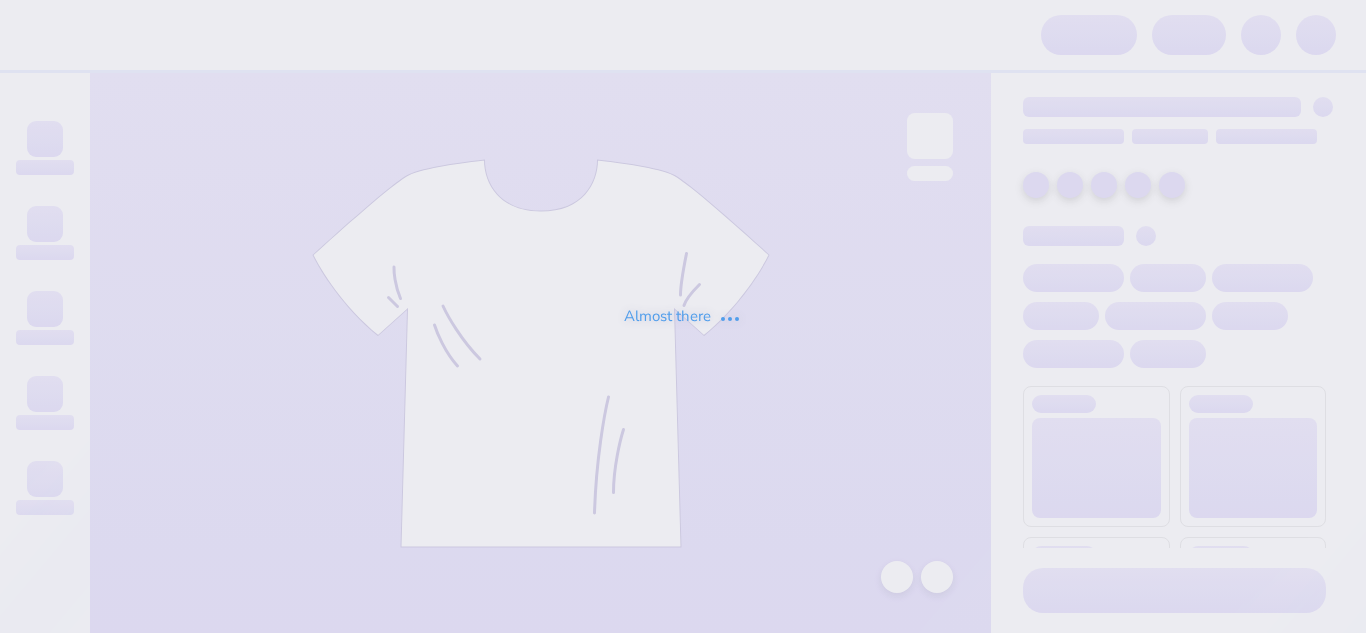 scroll, scrollTop: 0, scrollLeft: 0, axis: both 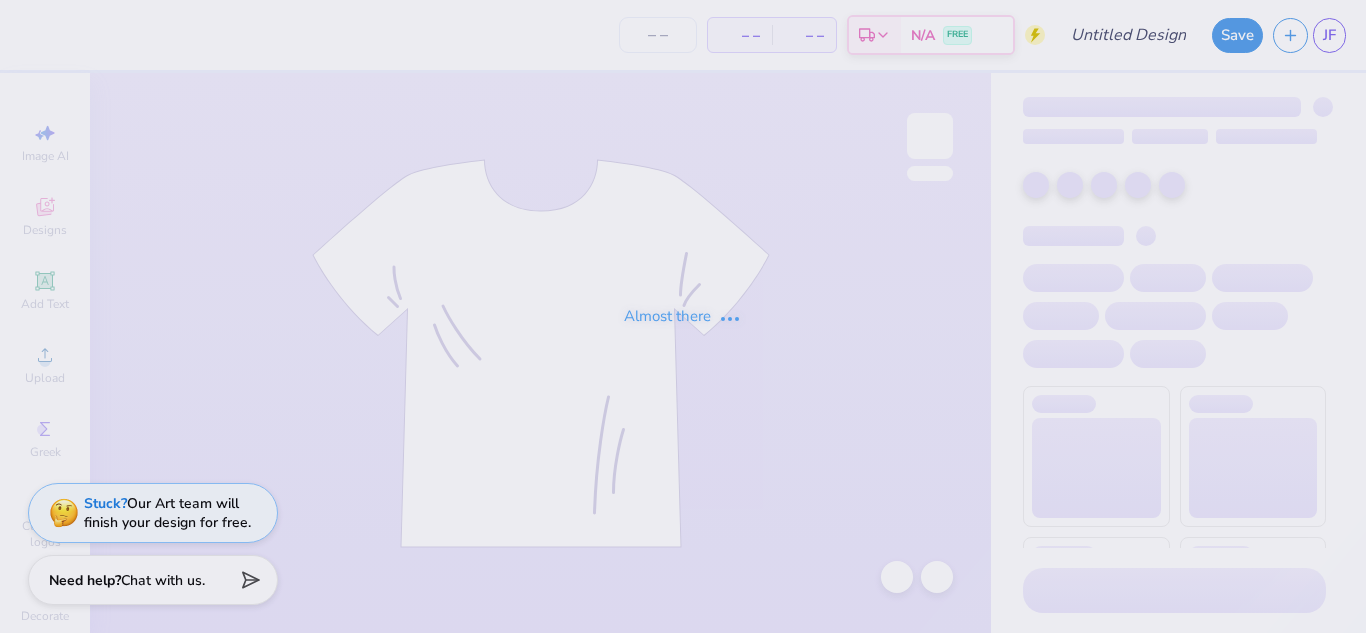 type on "Fall Rush 2025" 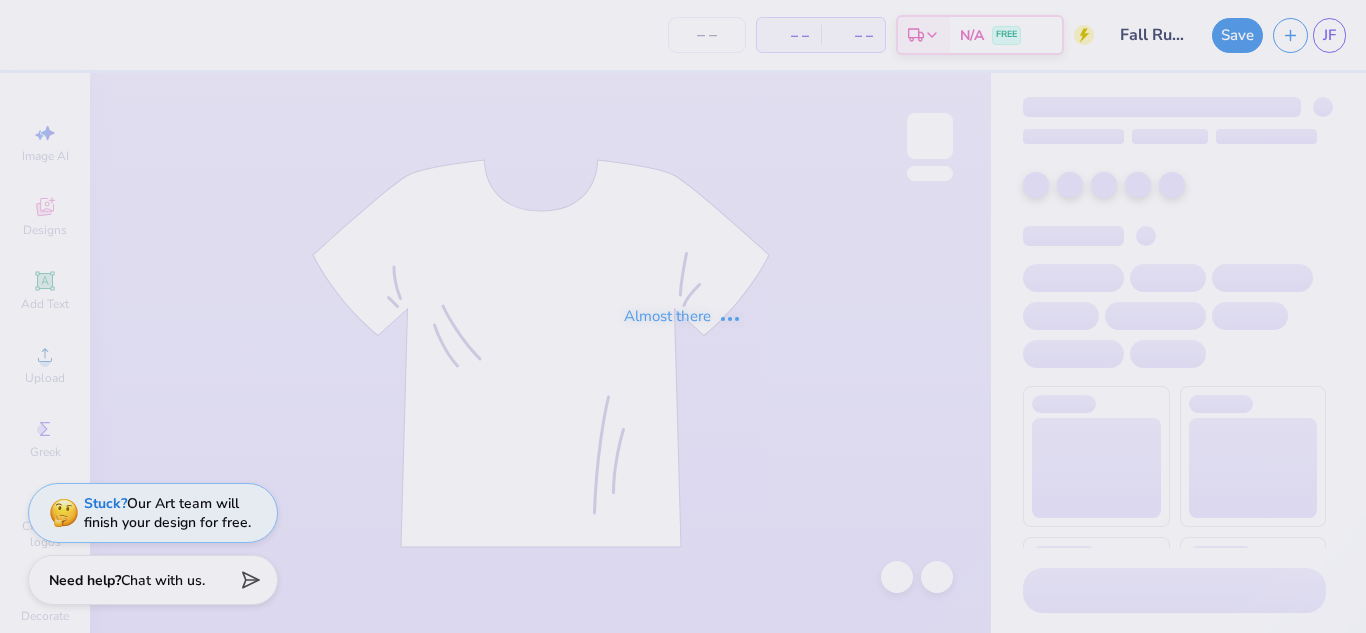 type on "1" 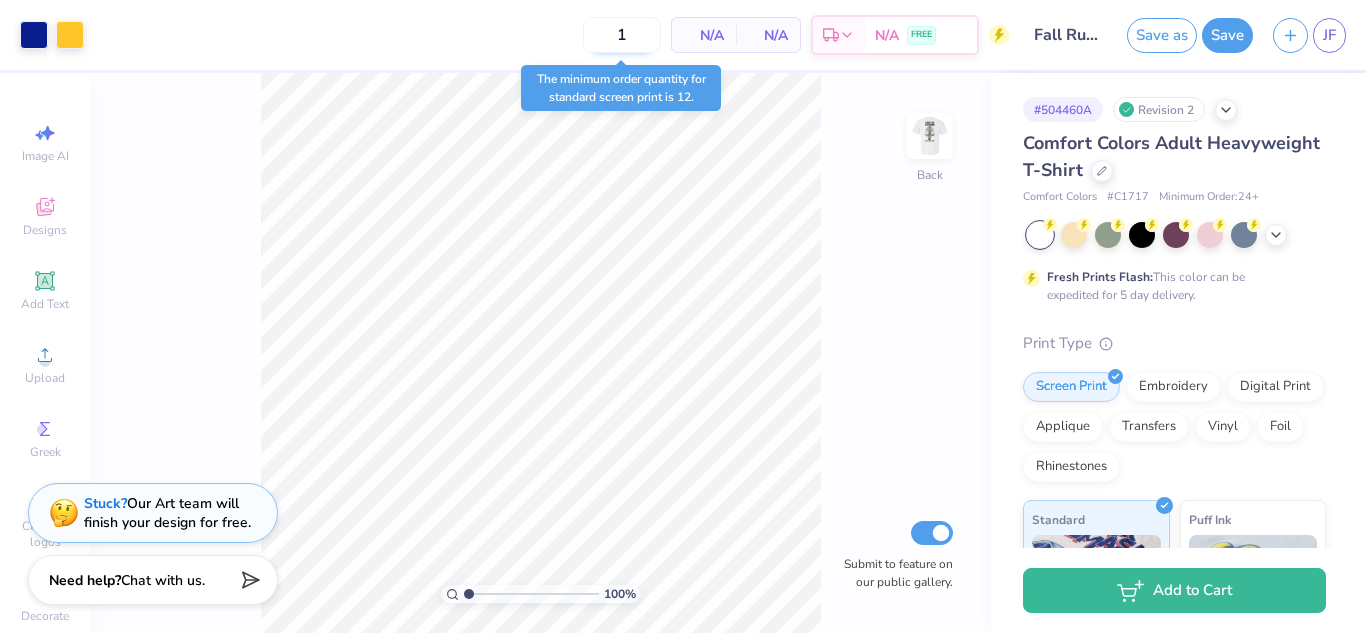 click on "1" at bounding box center (622, 35) 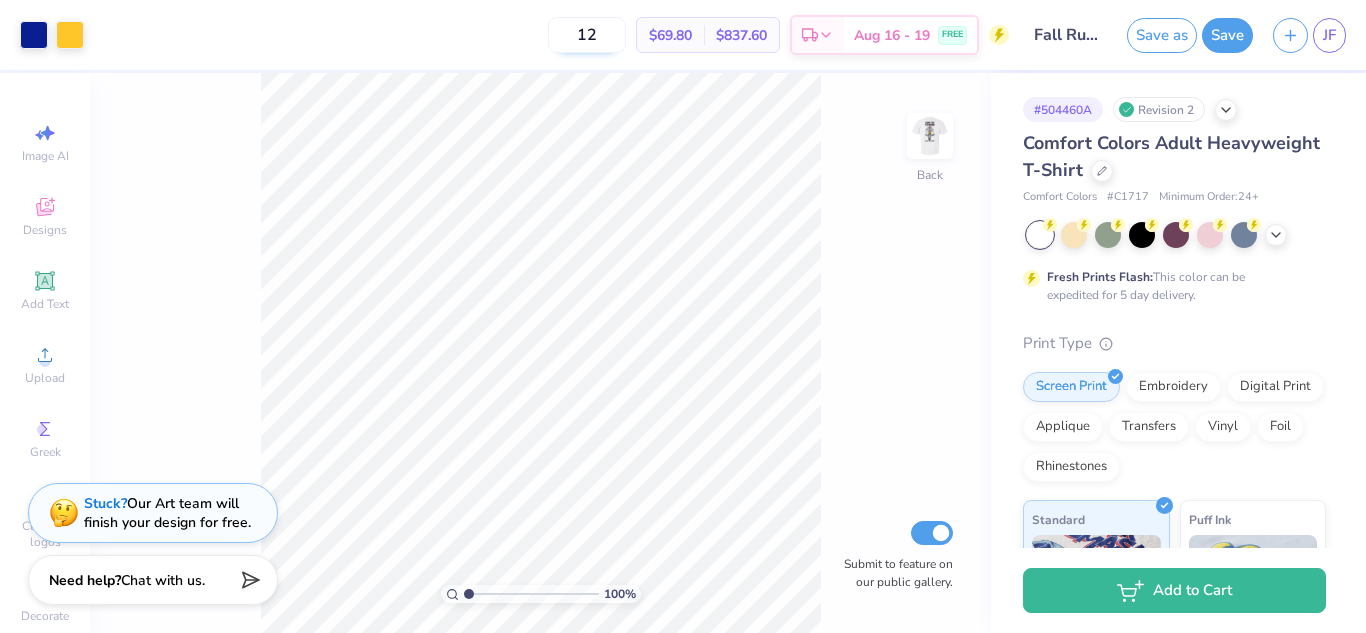 type on "1" 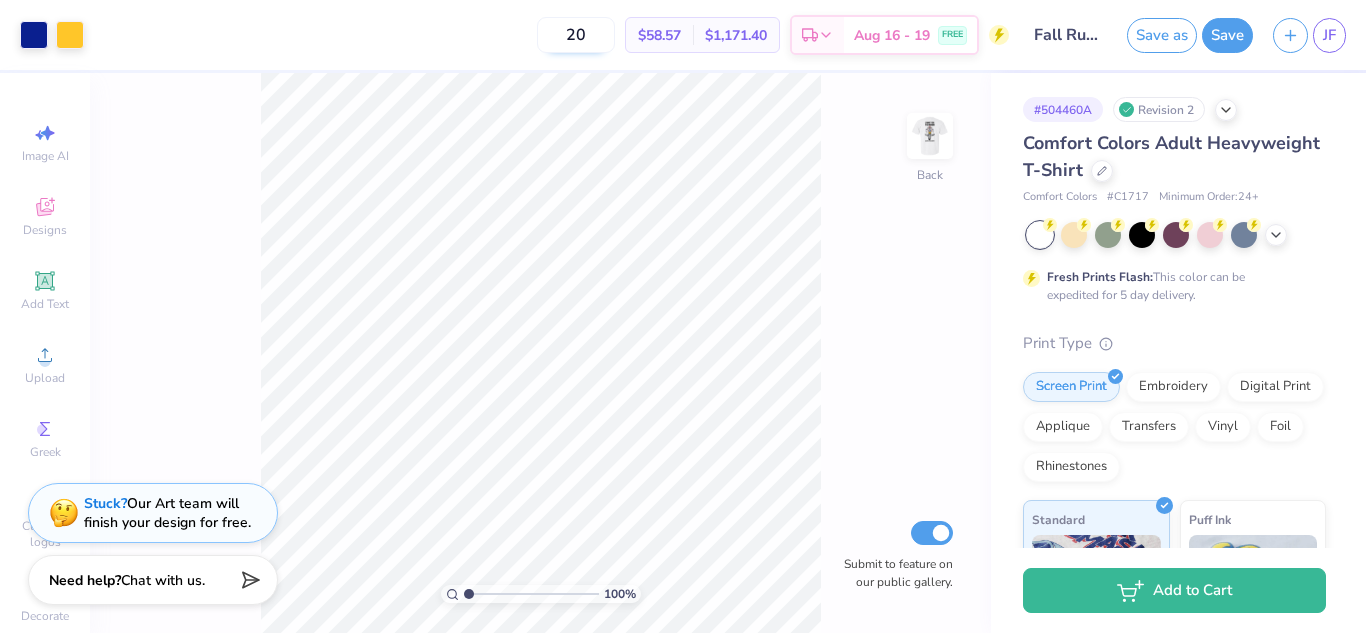 type on "2" 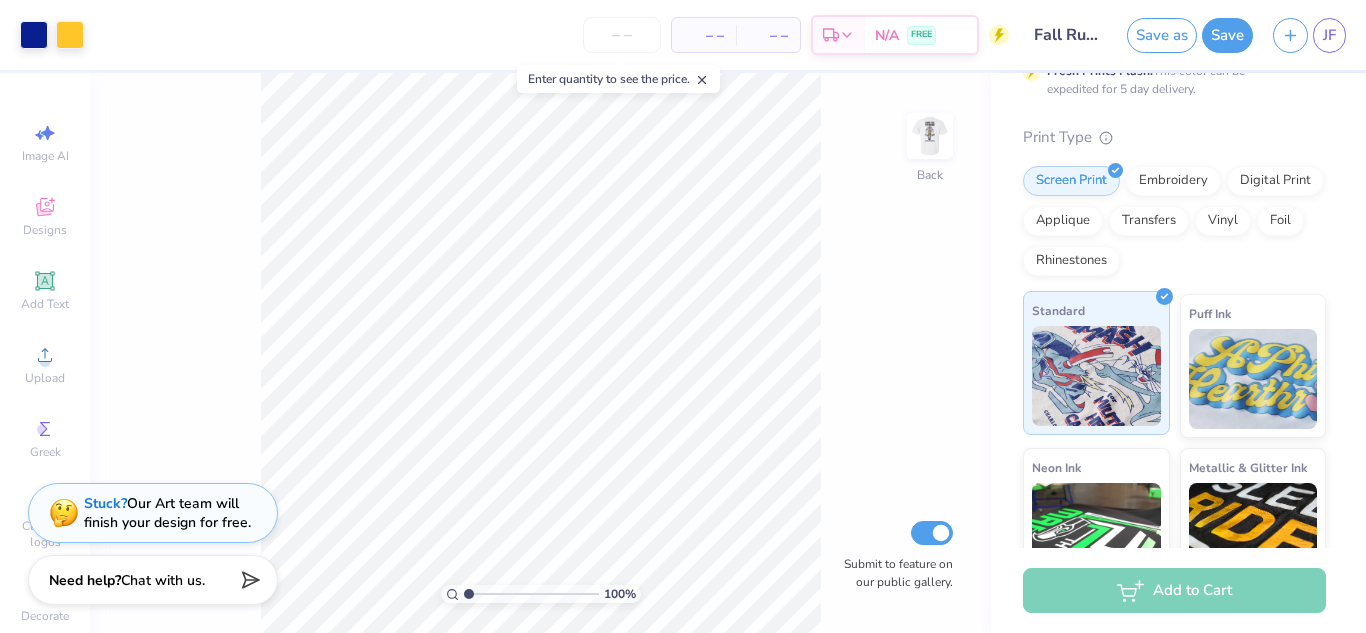 scroll, scrollTop: 0, scrollLeft: 0, axis: both 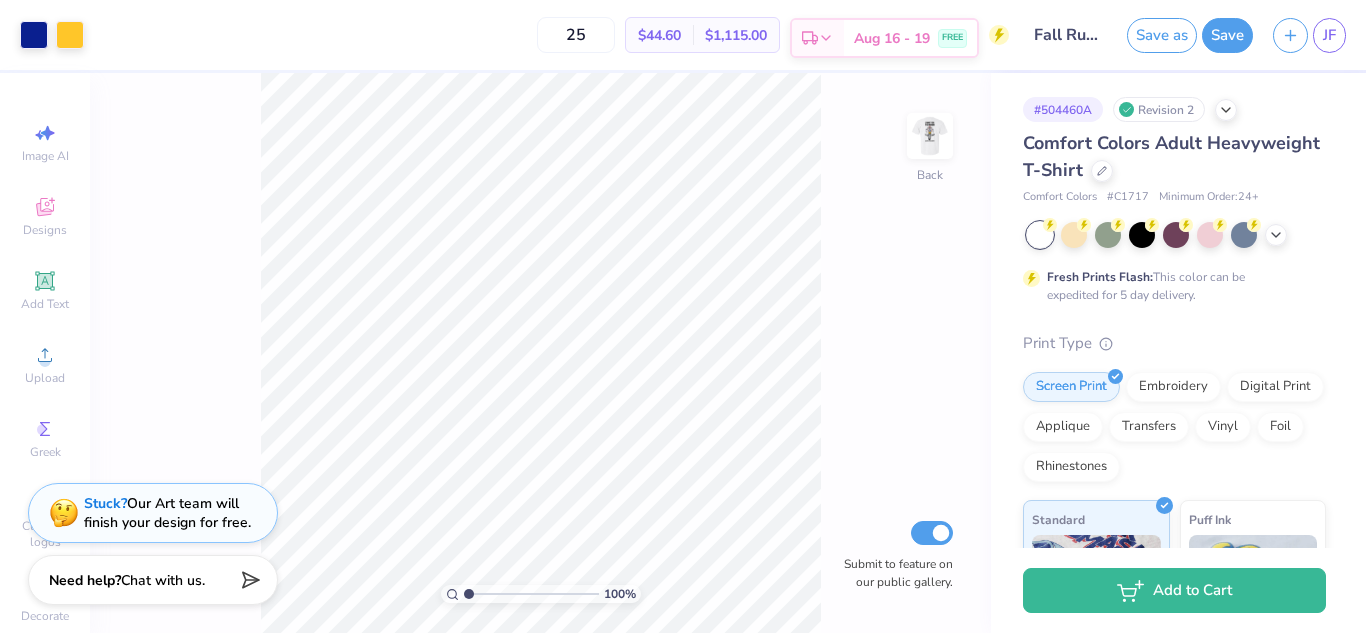 type on "2" 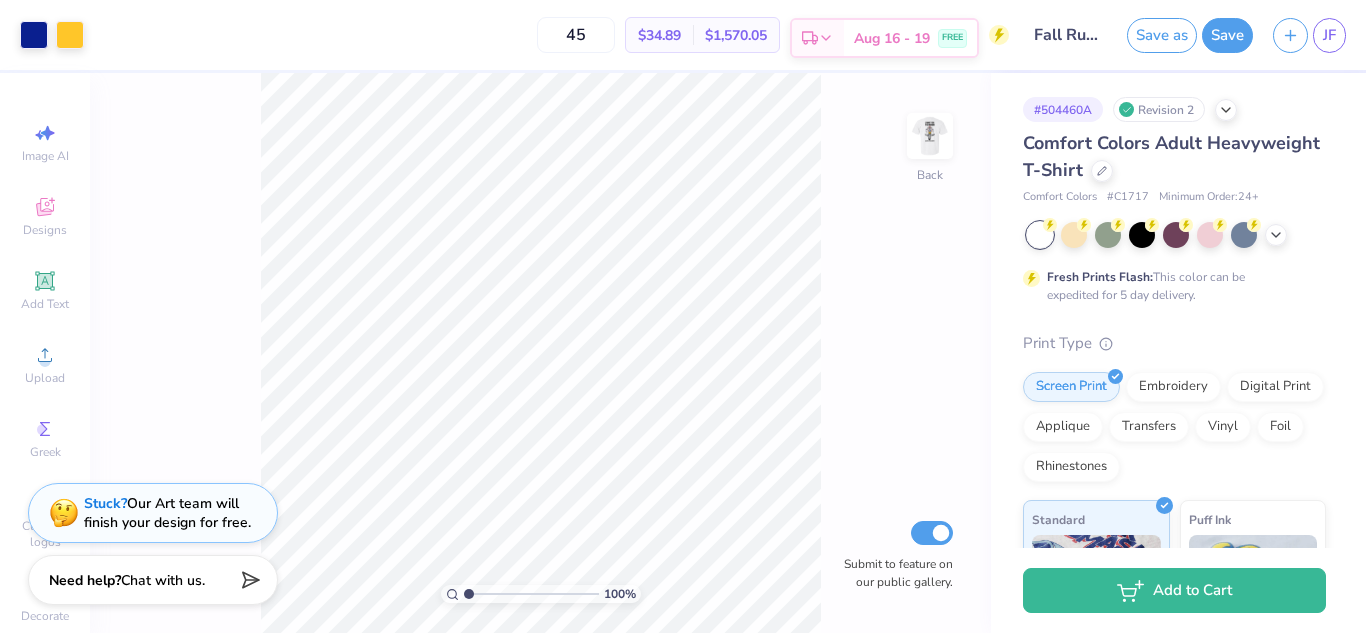 type on "4" 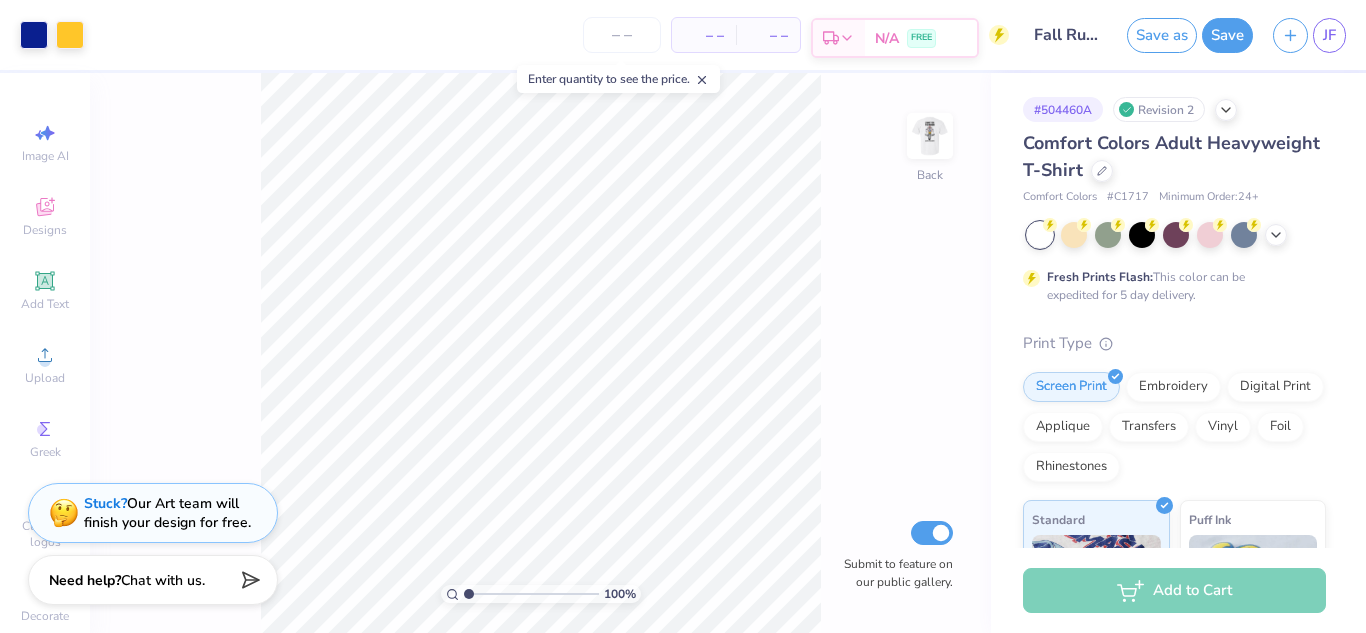 click on "N/A FREE" at bounding box center (921, 38) 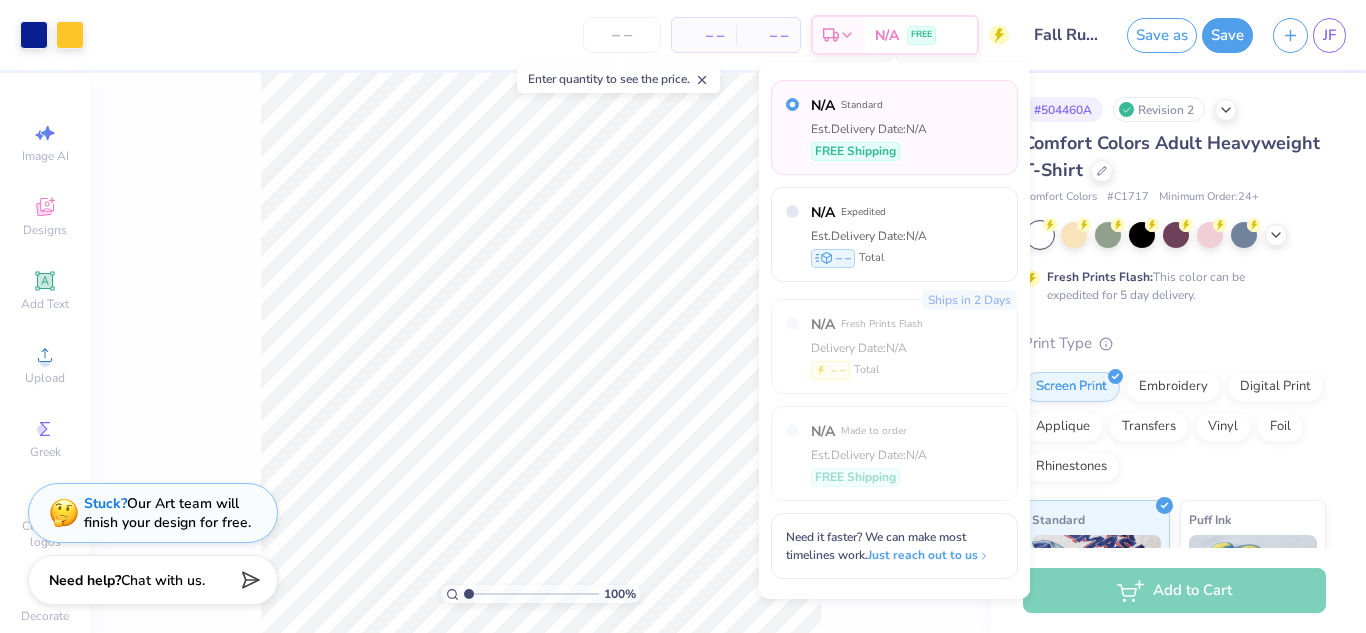 click on "Est.  Delivery Date:  N/A" at bounding box center (869, 129) 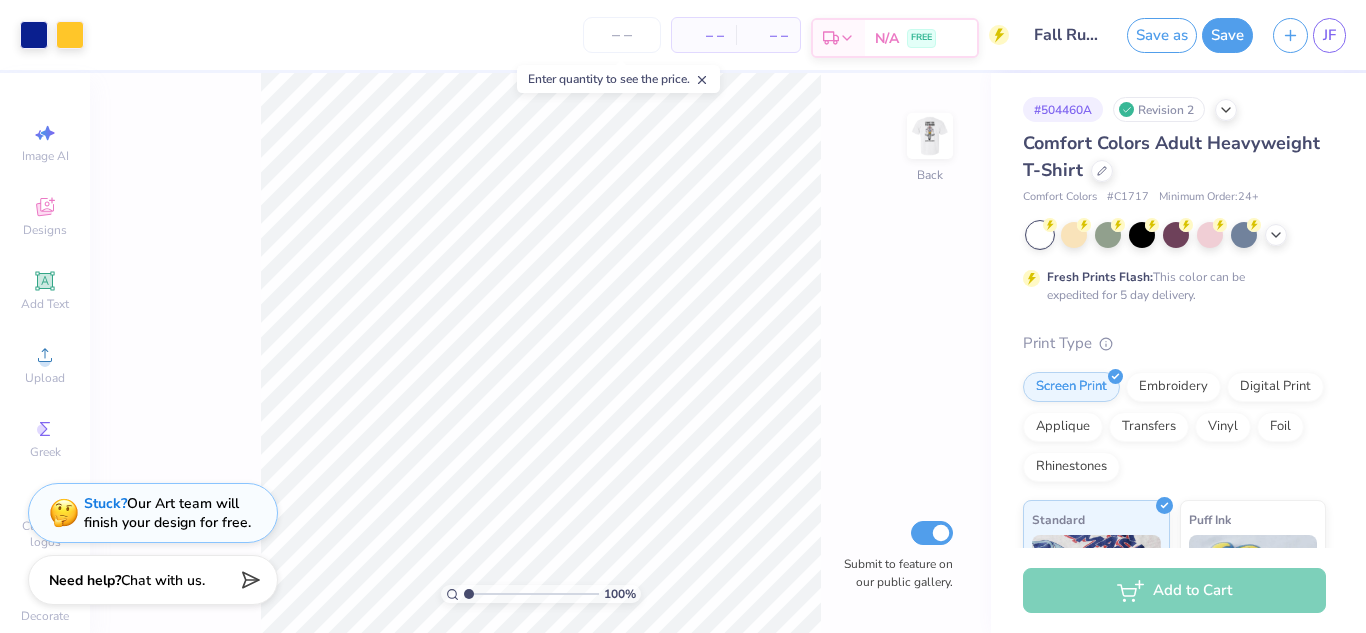 click on "N/A" at bounding box center (887, 38) 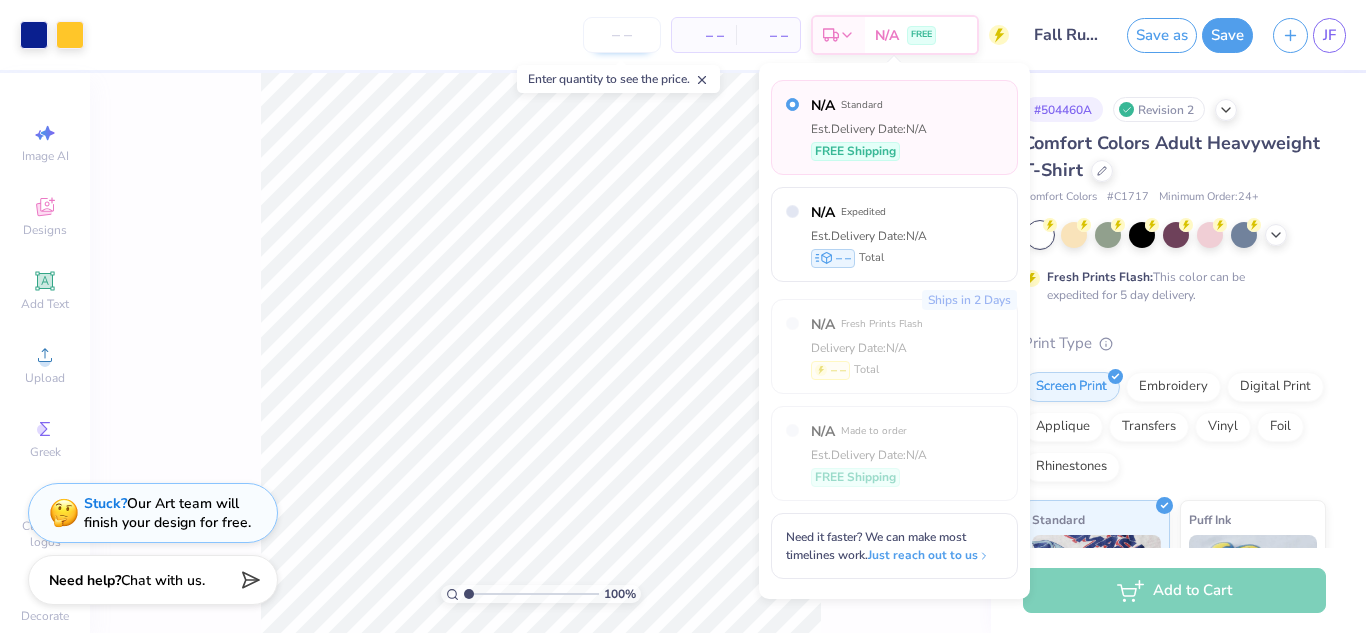 click at bounding box center [622, 35] 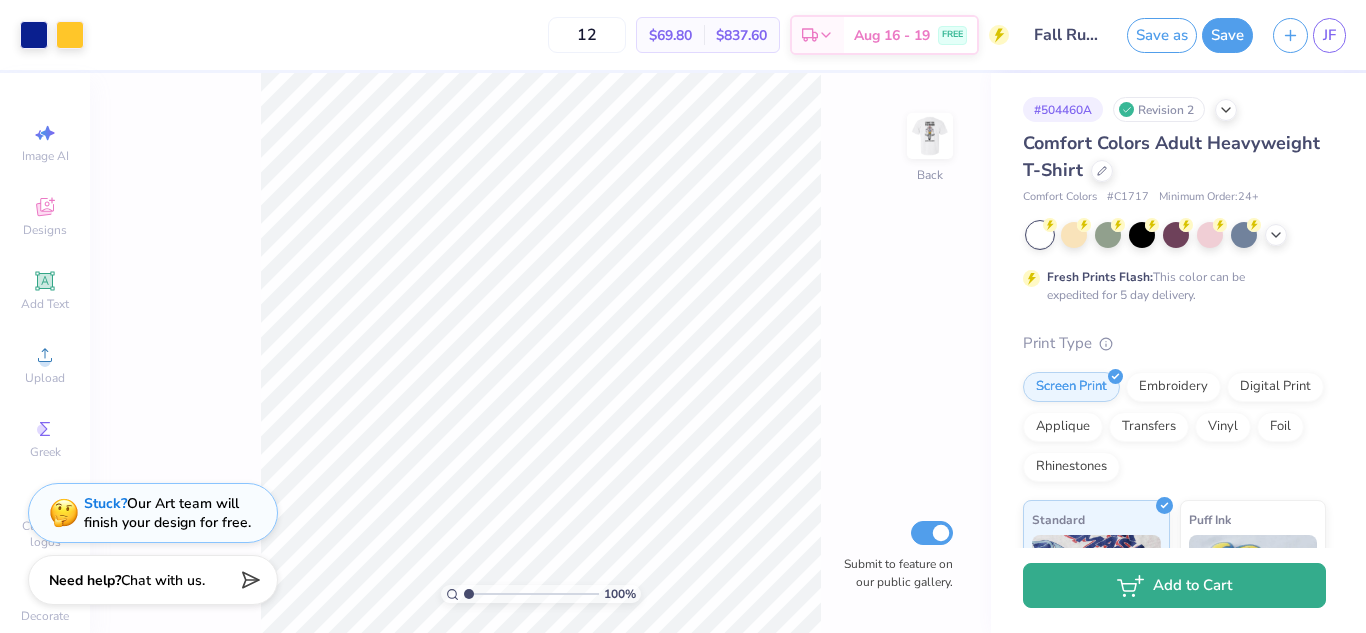 click on "Add to Cart" at bounding box center (1174, 585) 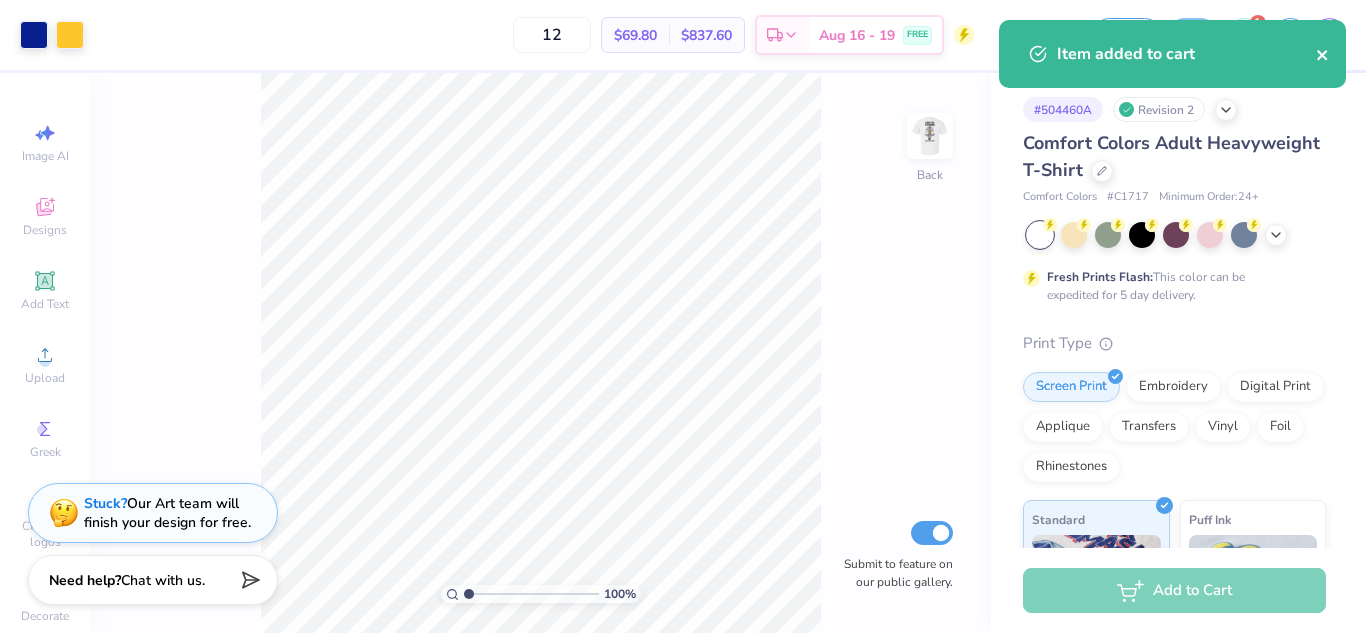 click at bounding box center [1323, 54] 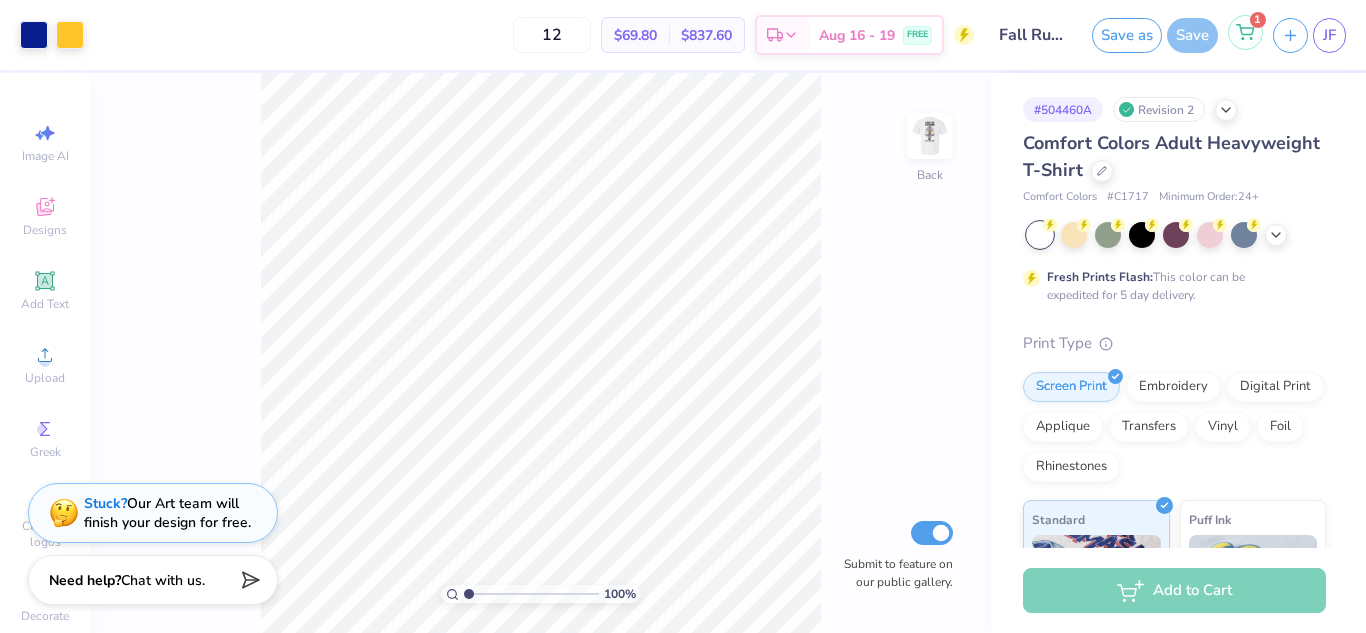 click 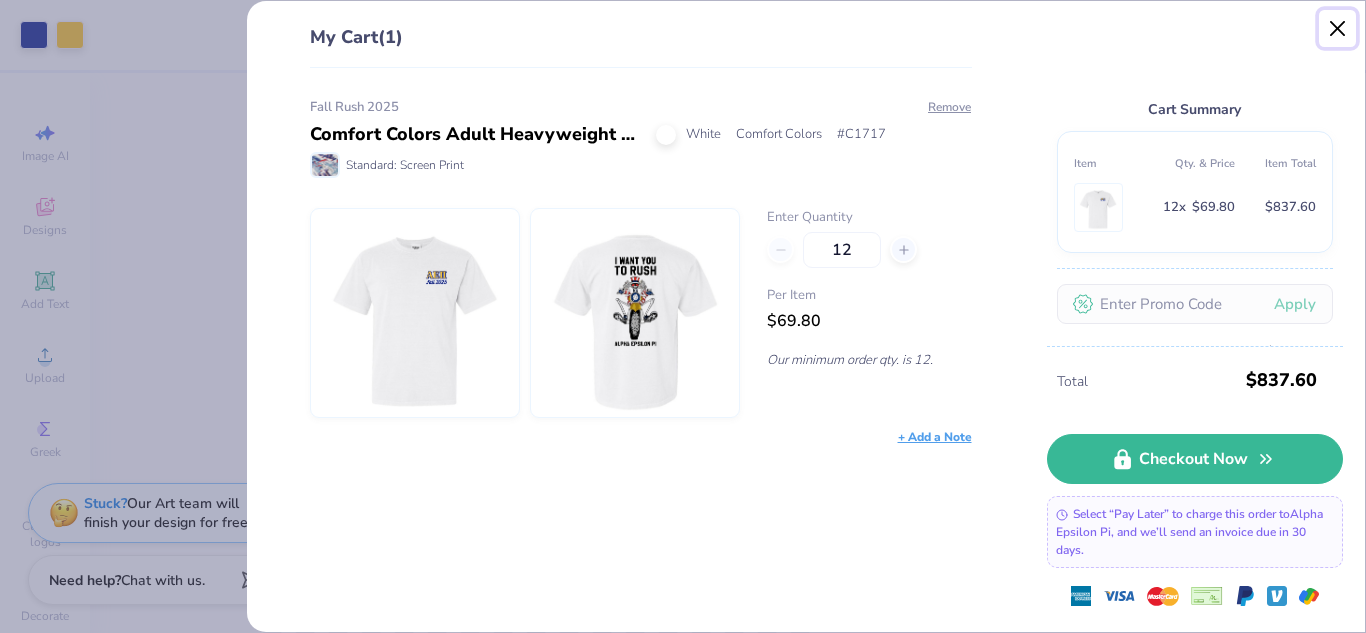 click at bounding box center (1338, 29) 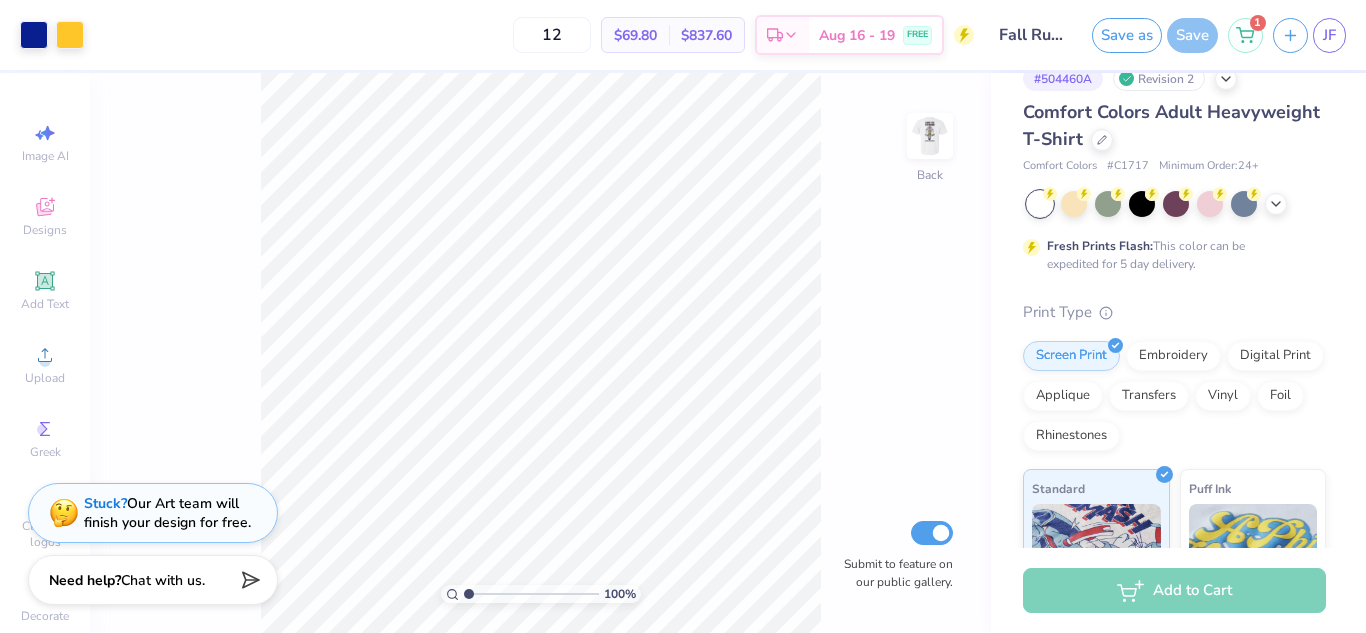 scroll, scrollTop: 0, scrollLeft: 0, axis: both 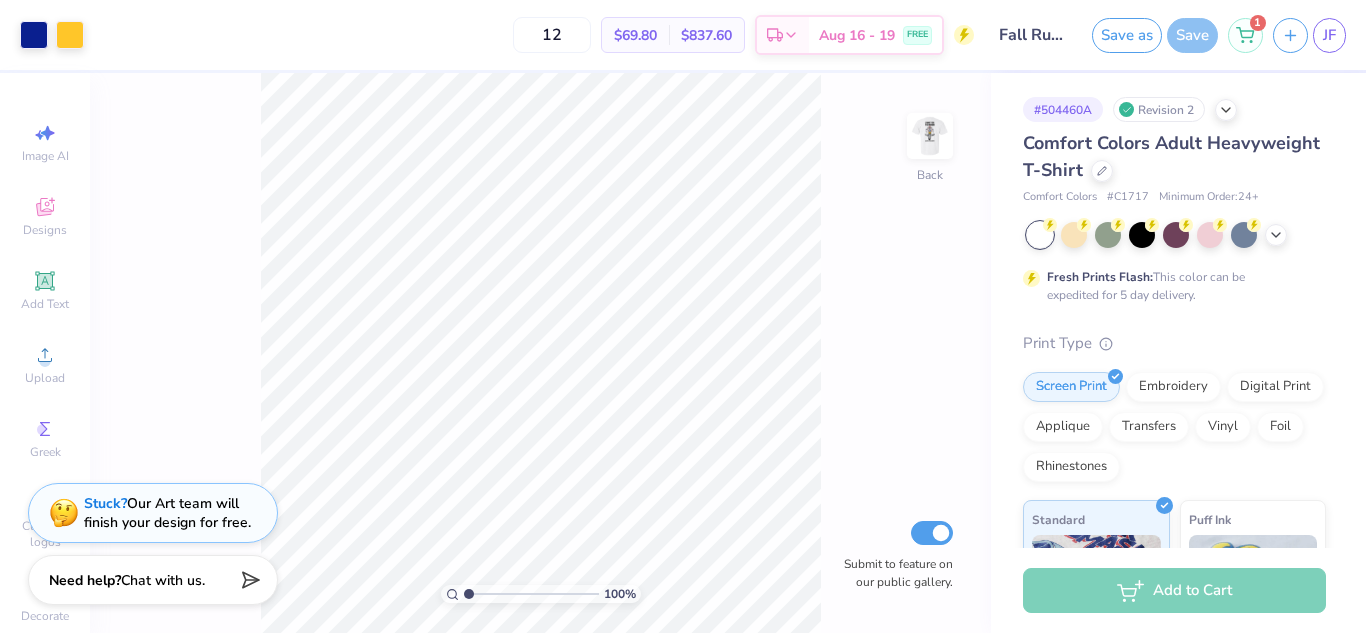 click on "Comfort Colors Adult Heavyweight T-Shirt" at bounding box center [1174, 157] 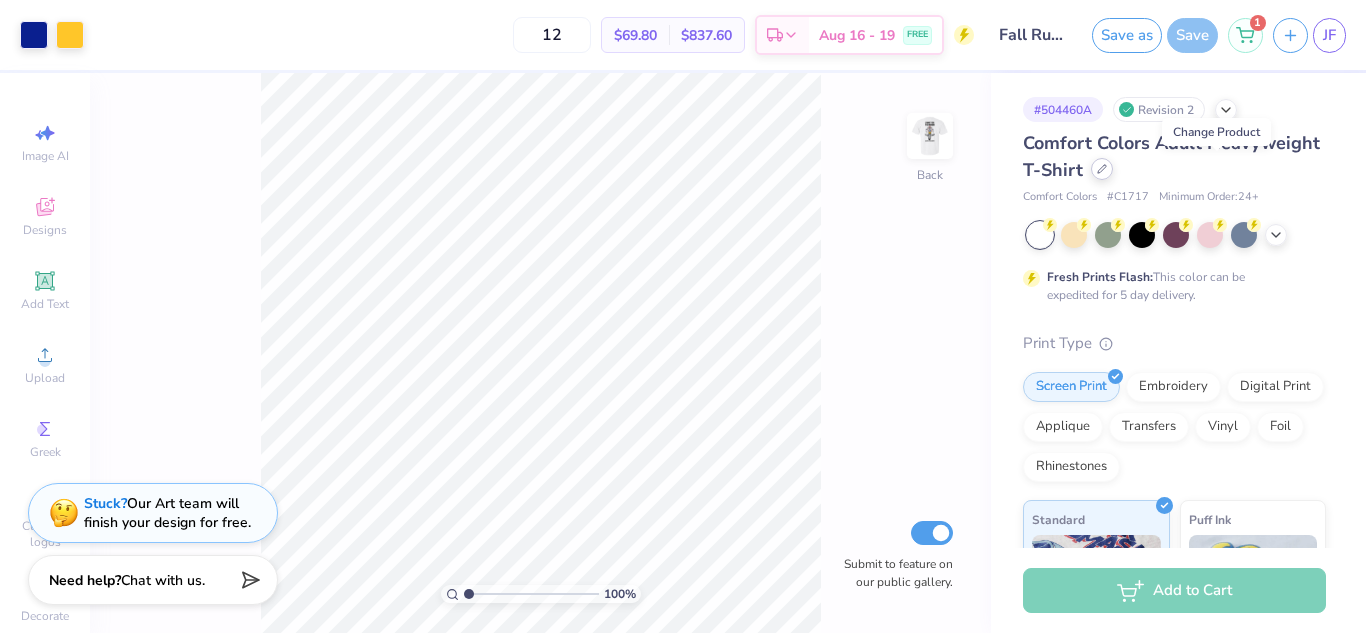 click at bounding box center [1102, 169] 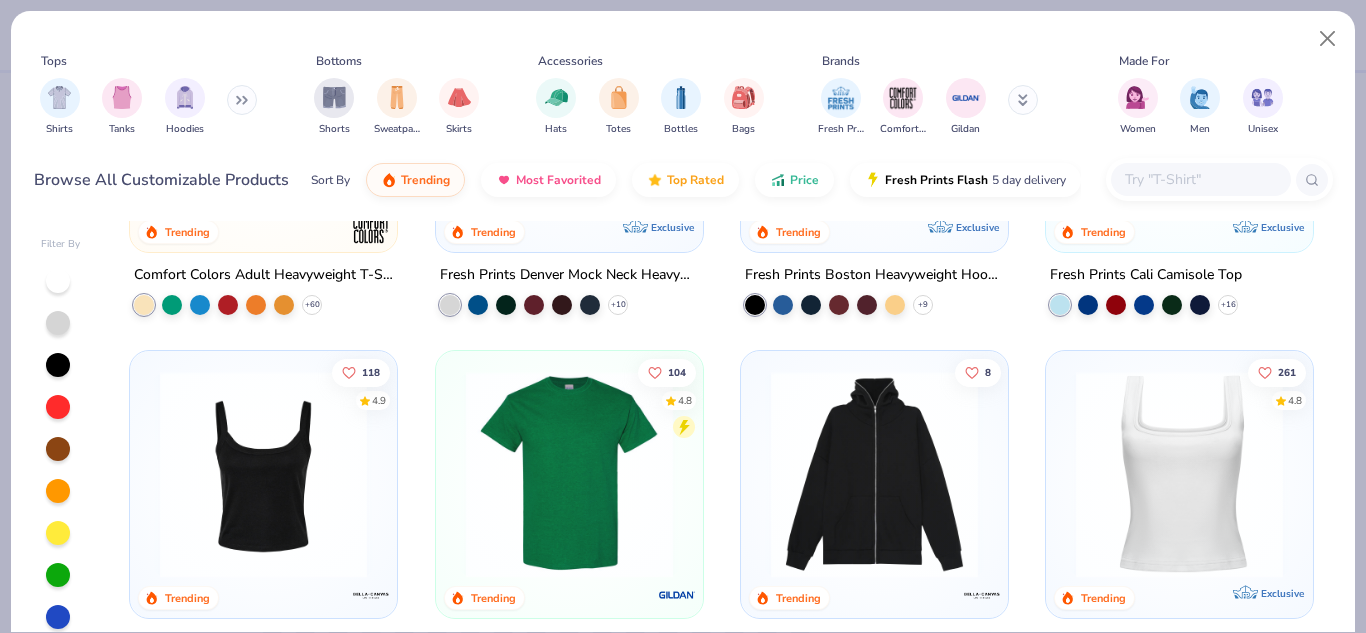 scroll, scrollTop: 0, scrollLeft: 0, axis: both 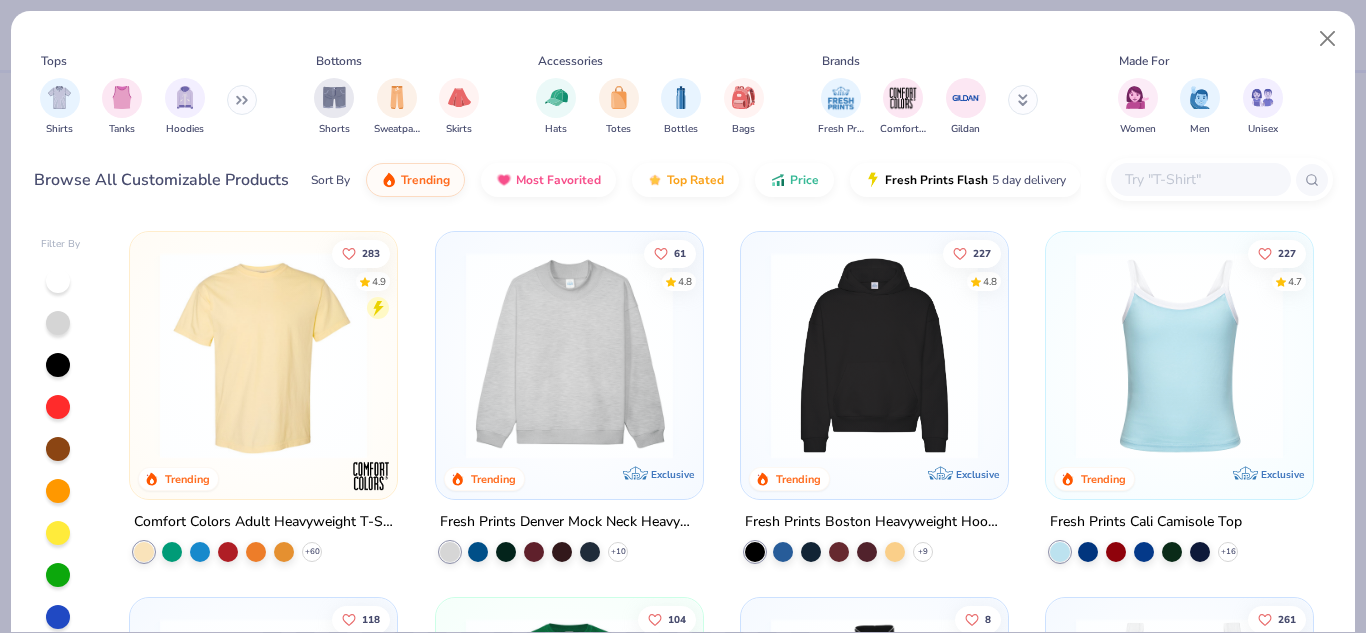click on "Shirts Tanks Hoodies" at bounding box center (149, 107) 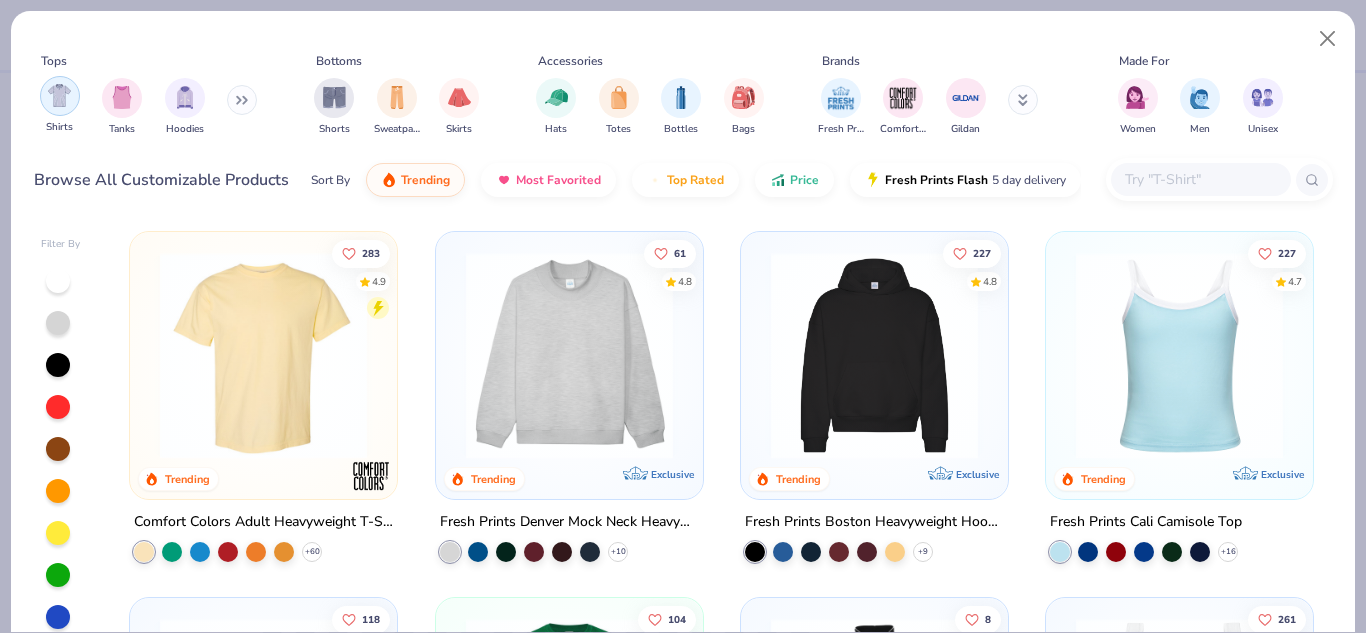 click at bounding box center [60, 96] 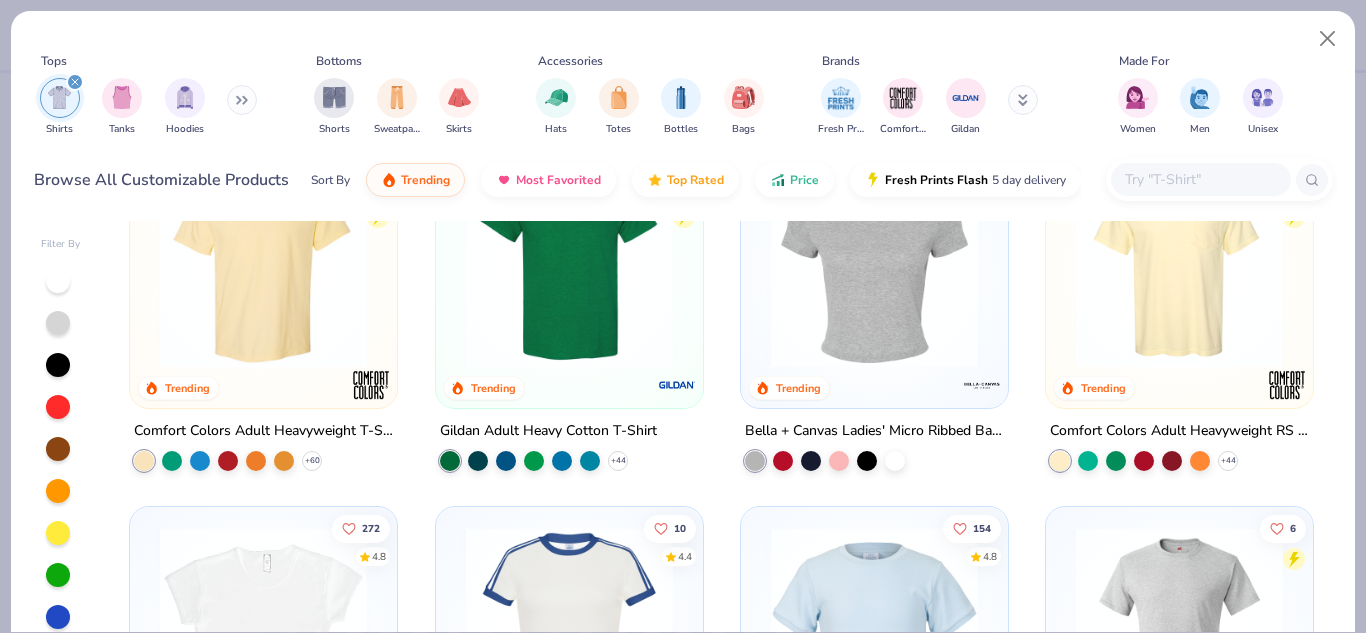 scroll, scrollTop: 0, scrollLeft: 0, axis: both 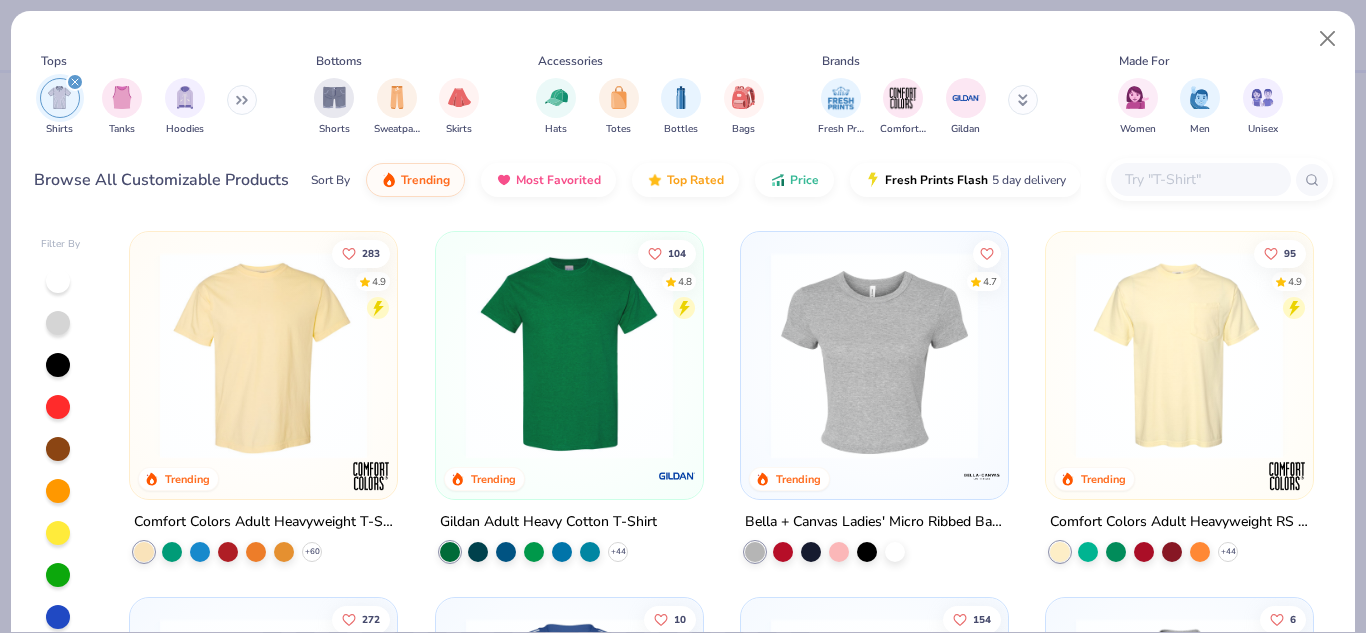 click at bounding box center [569, 355] 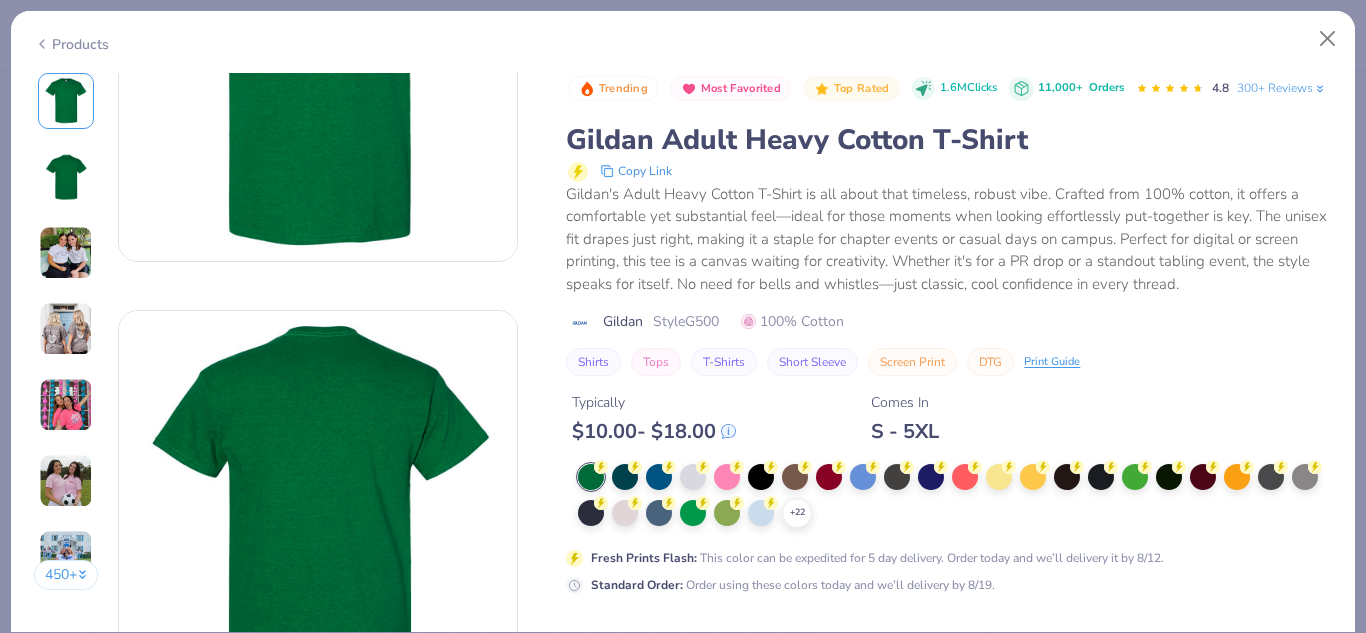 scroll, scrollTop: 213, scrollLeft: 0, axis: vertical 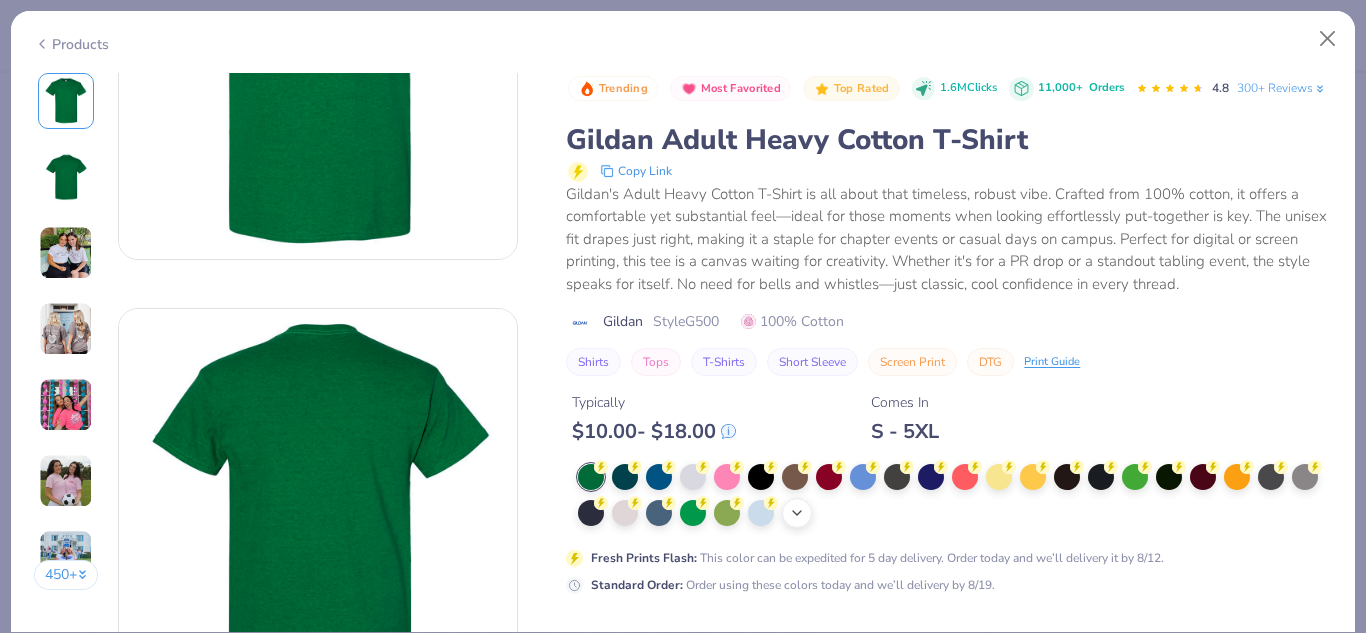 click 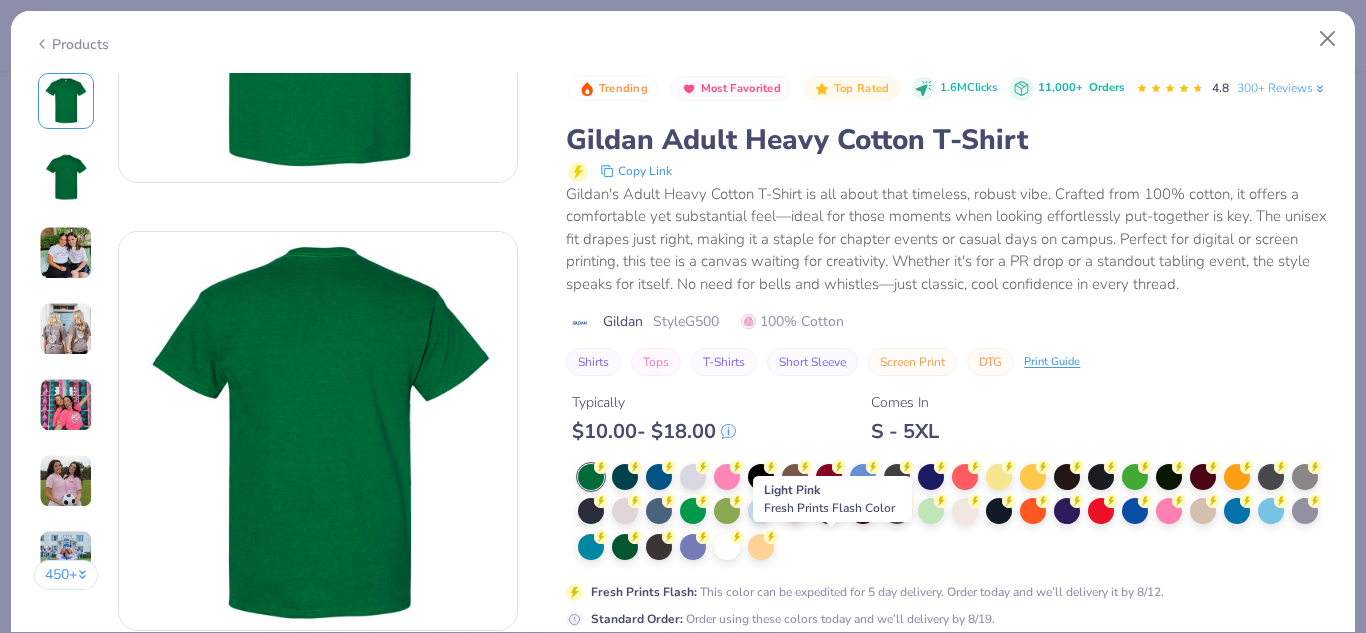 scroll, scrollTop: 291, scrollLeft: 0, axis: vertical 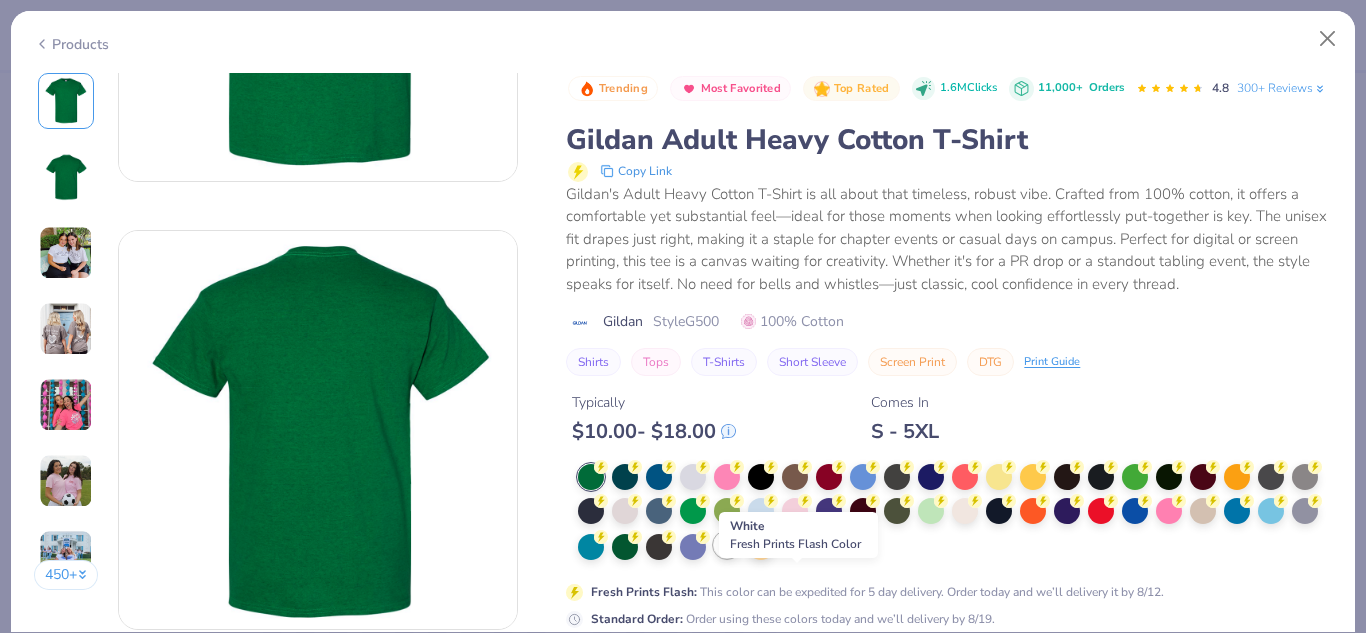 click at bounding box center [727, 545] 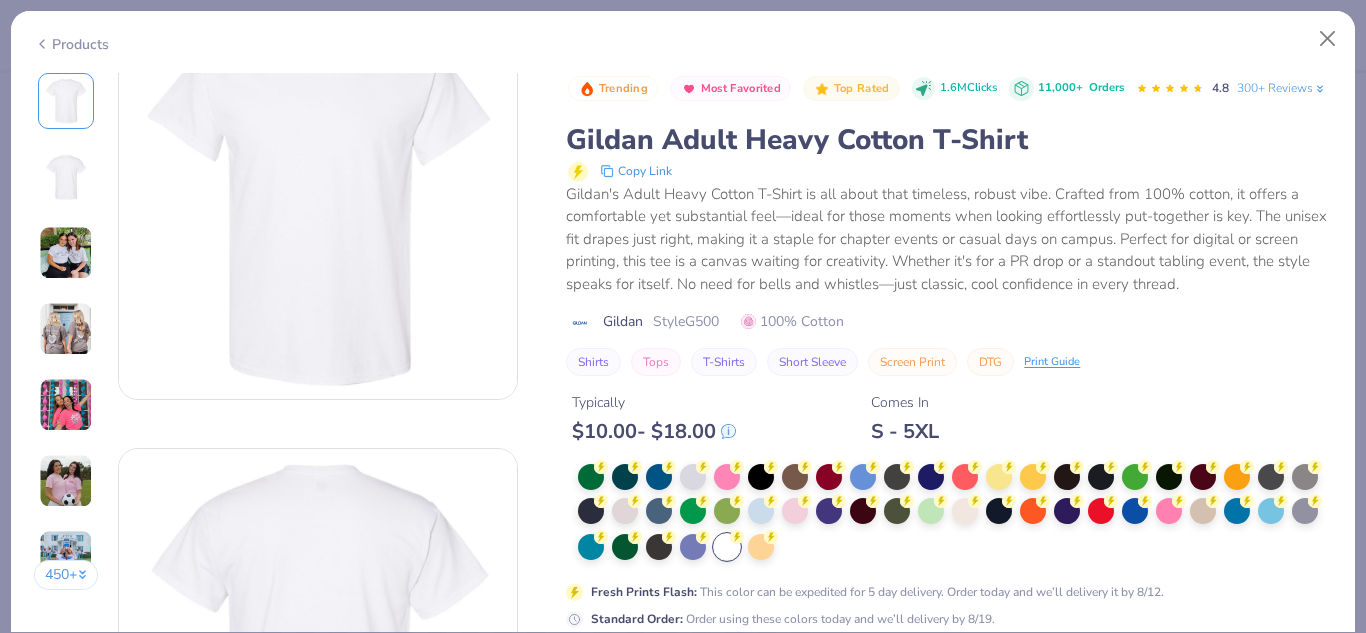 scroll, scrollTop: 0, scrollLeft: 0, axis: both 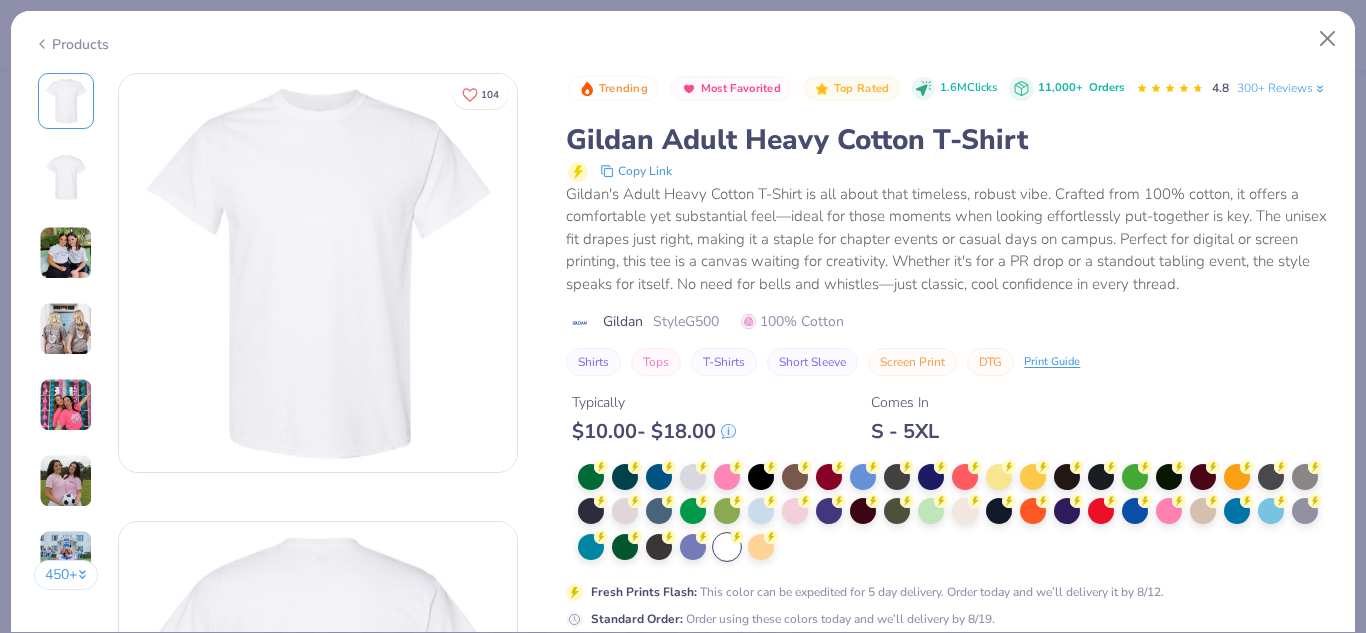 click on "Products" at bounding box center [71, 44] 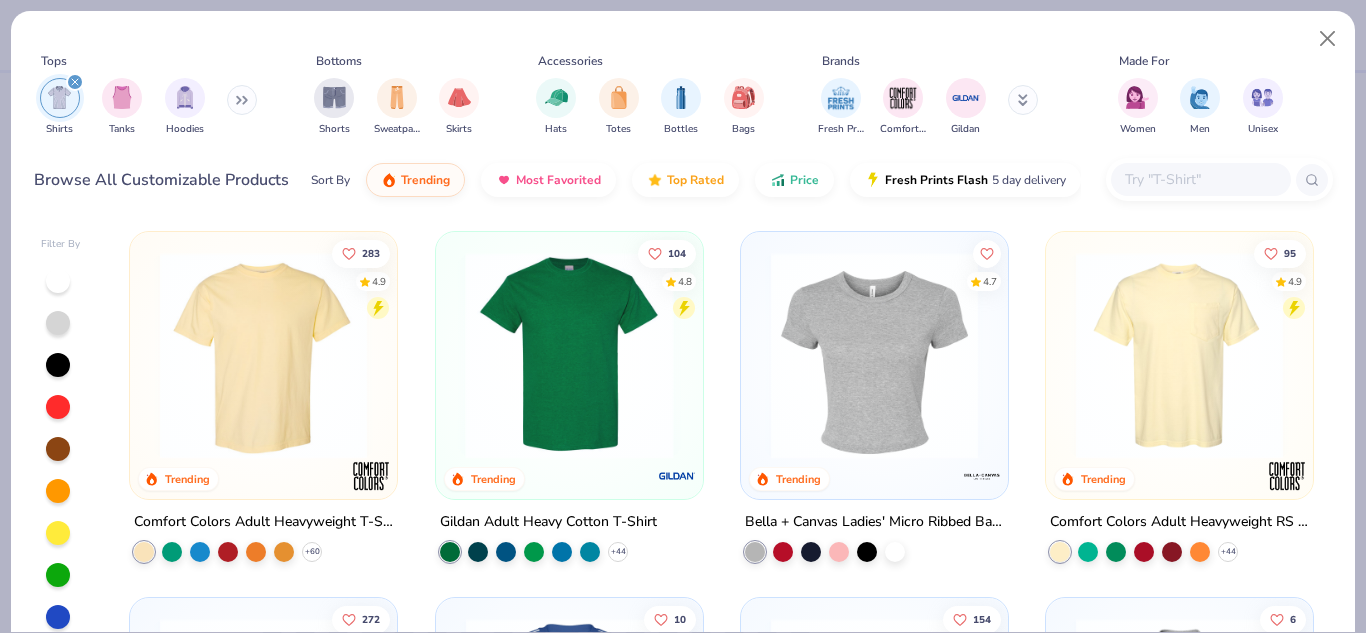 click at bounding box center (568, 355) 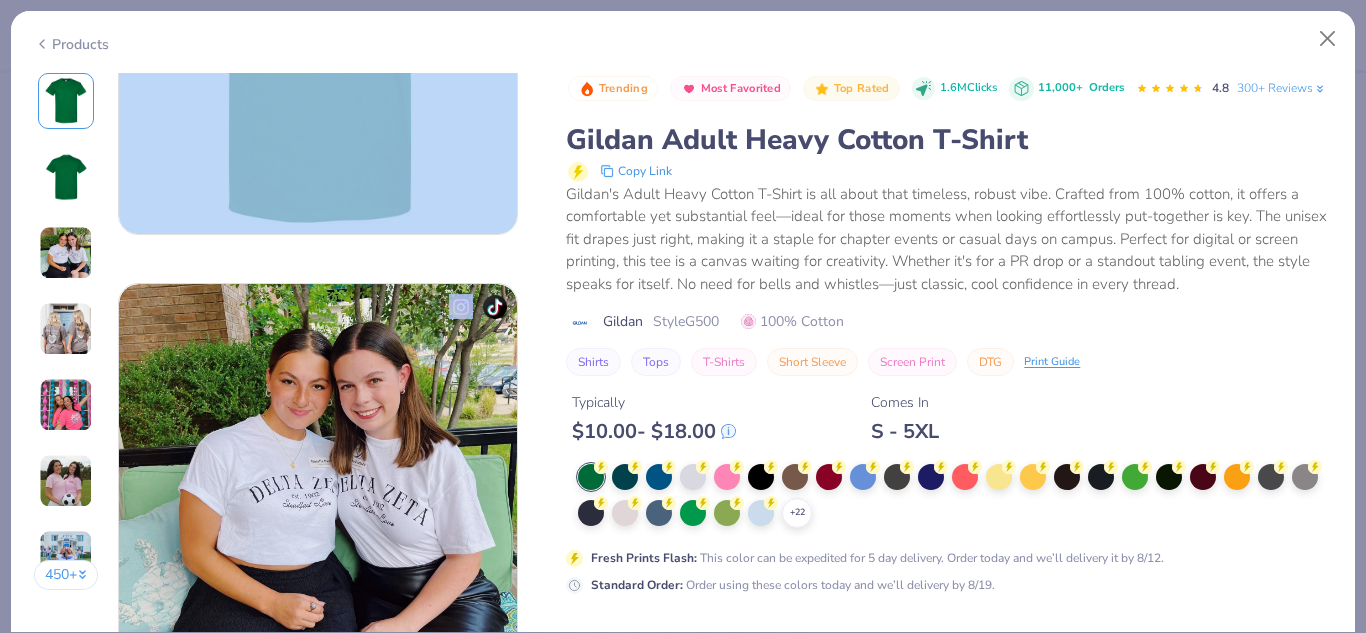 scroll, scrollTop: 692, scrollLeft: 0, axis: vertical 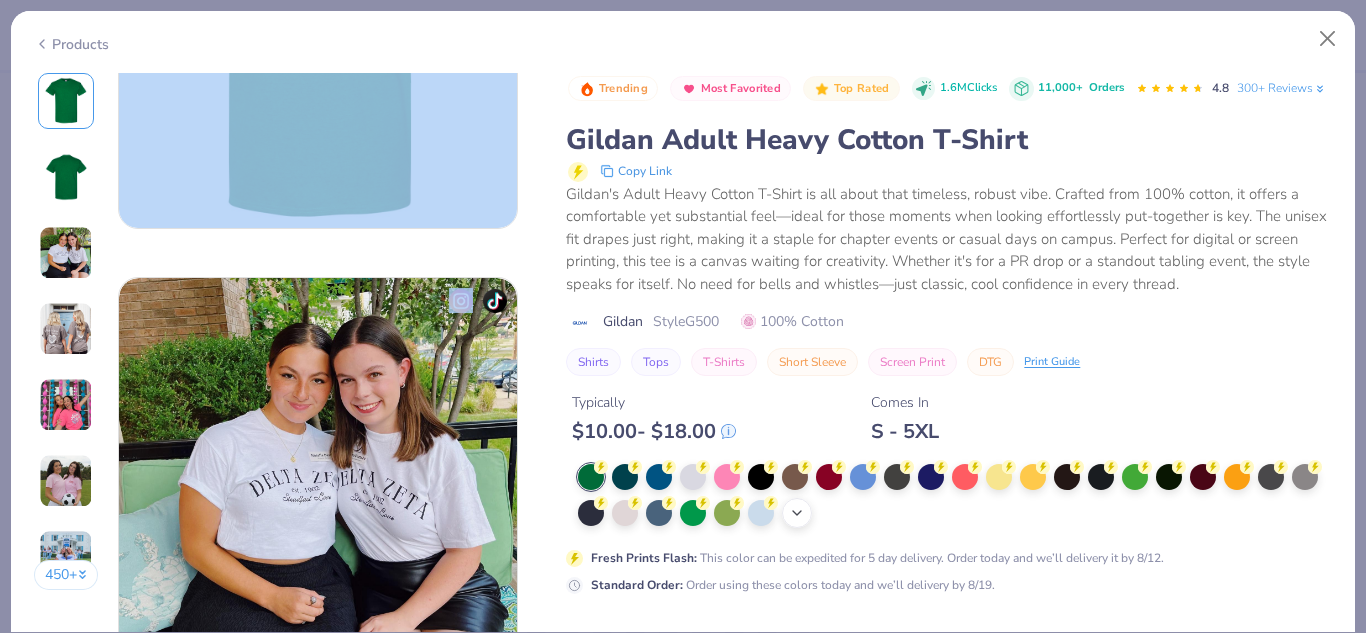 click on "+ 22" at bounding box center (797, 513) 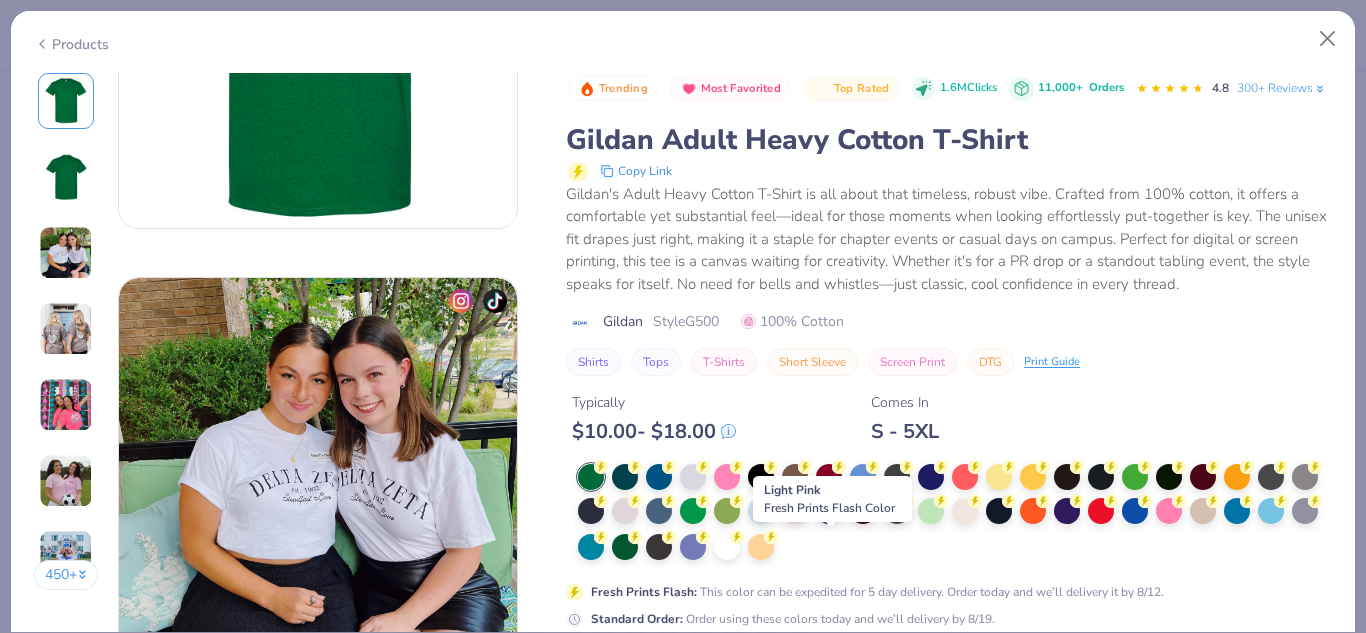 scroll, scrollTop: 883, scrollLeft: 0, axis: vertical 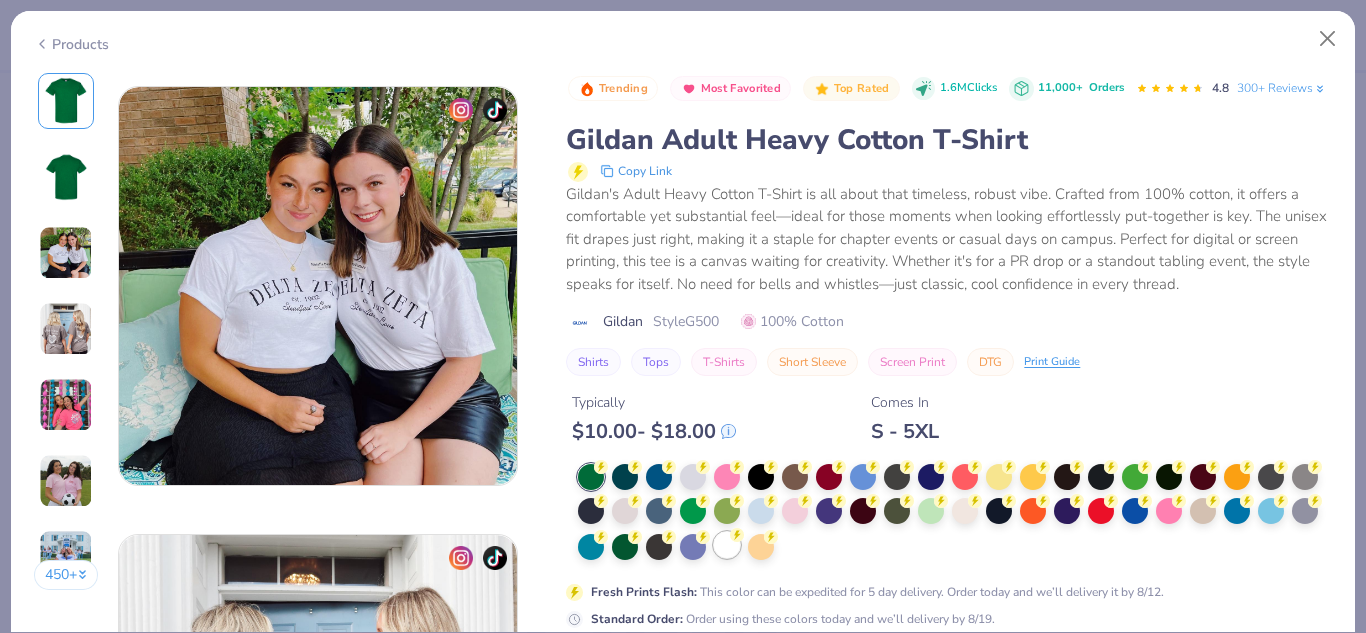 click at bounding box center [727, 545] 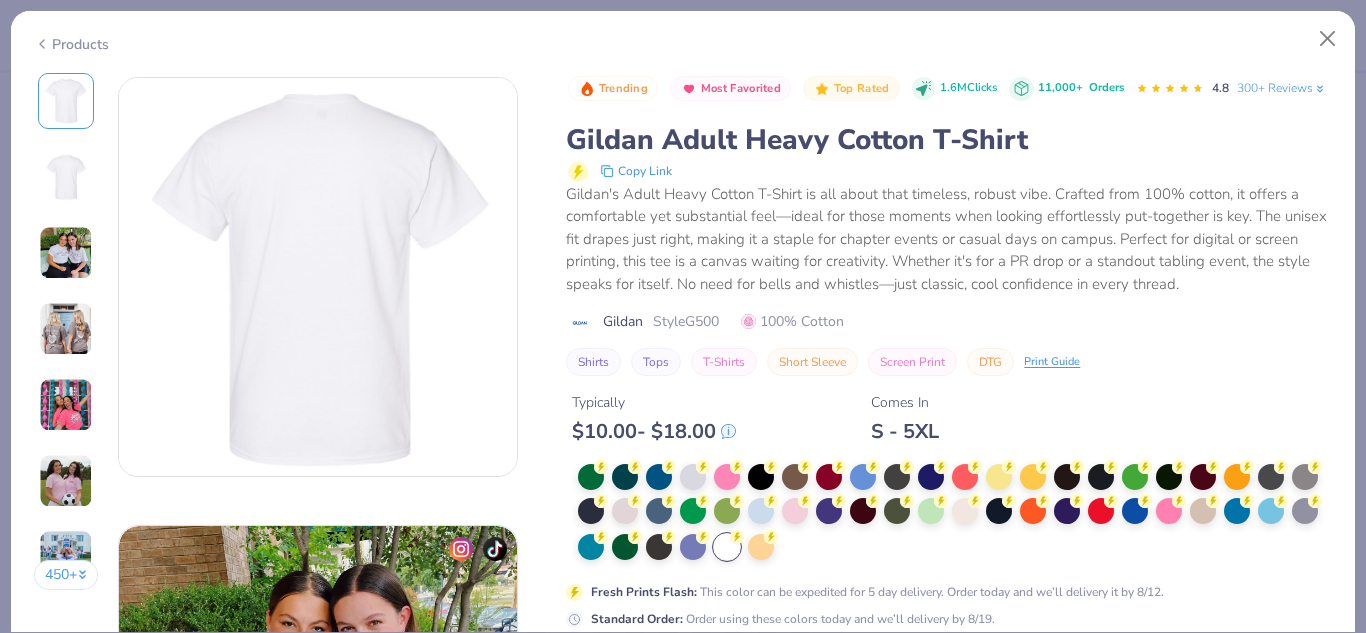 scroll, scrollTop: 174, scrollLeft: 0, axis: vertical 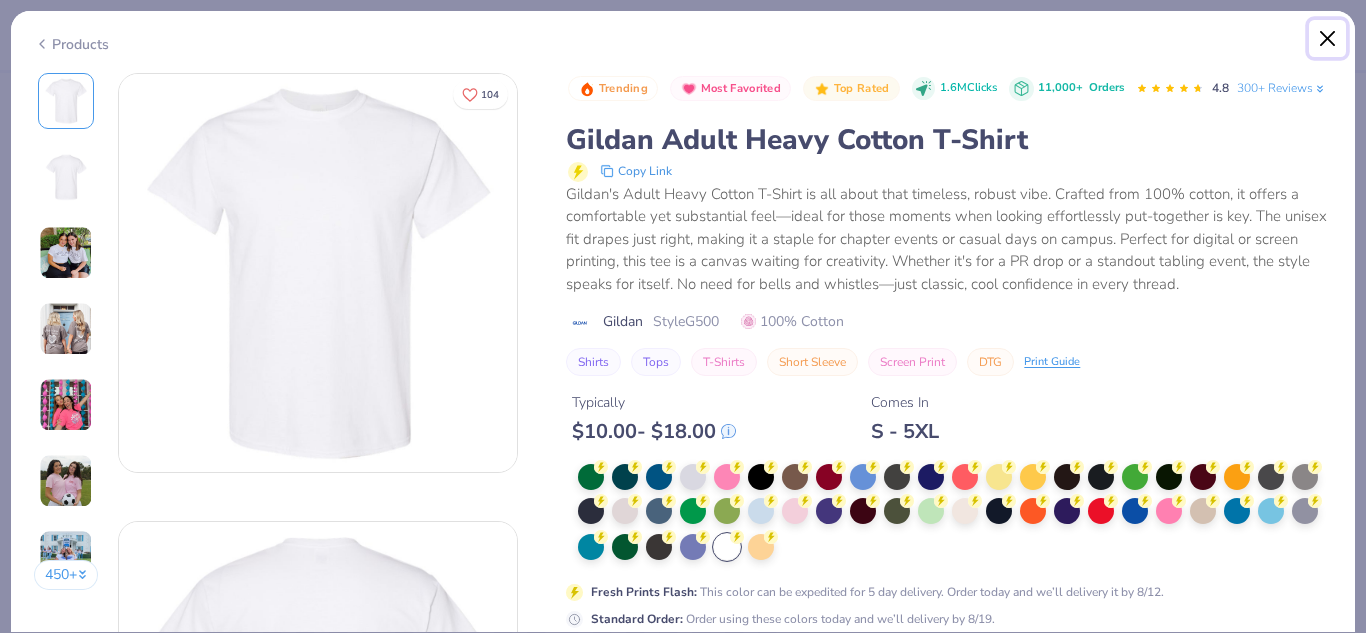 click at bounding box center [1328, 39] 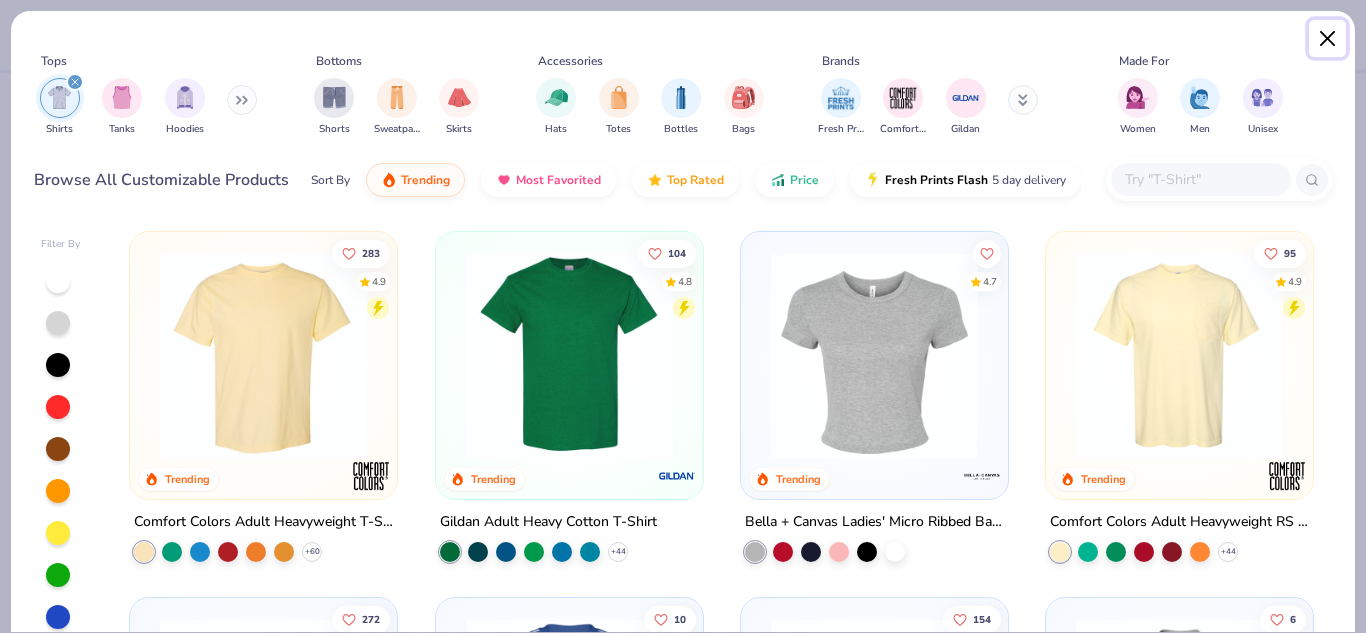 click at bounding box center (1328, 39) 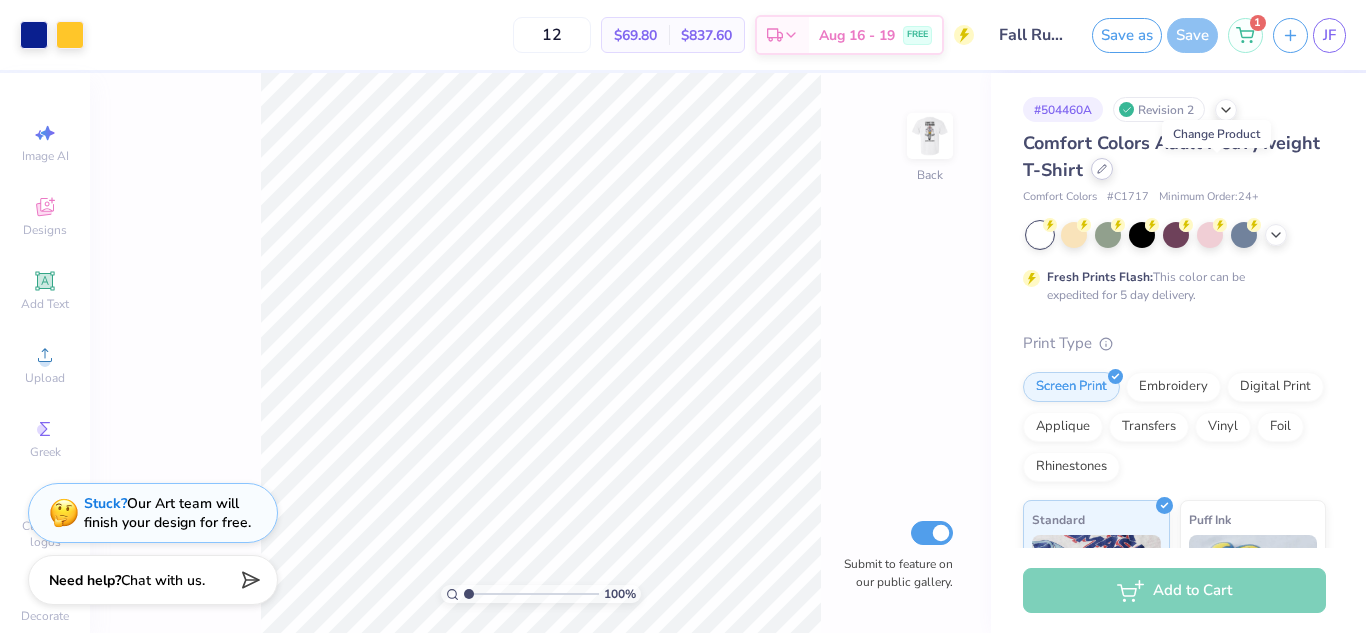 click at bounding box center (1102, 169) 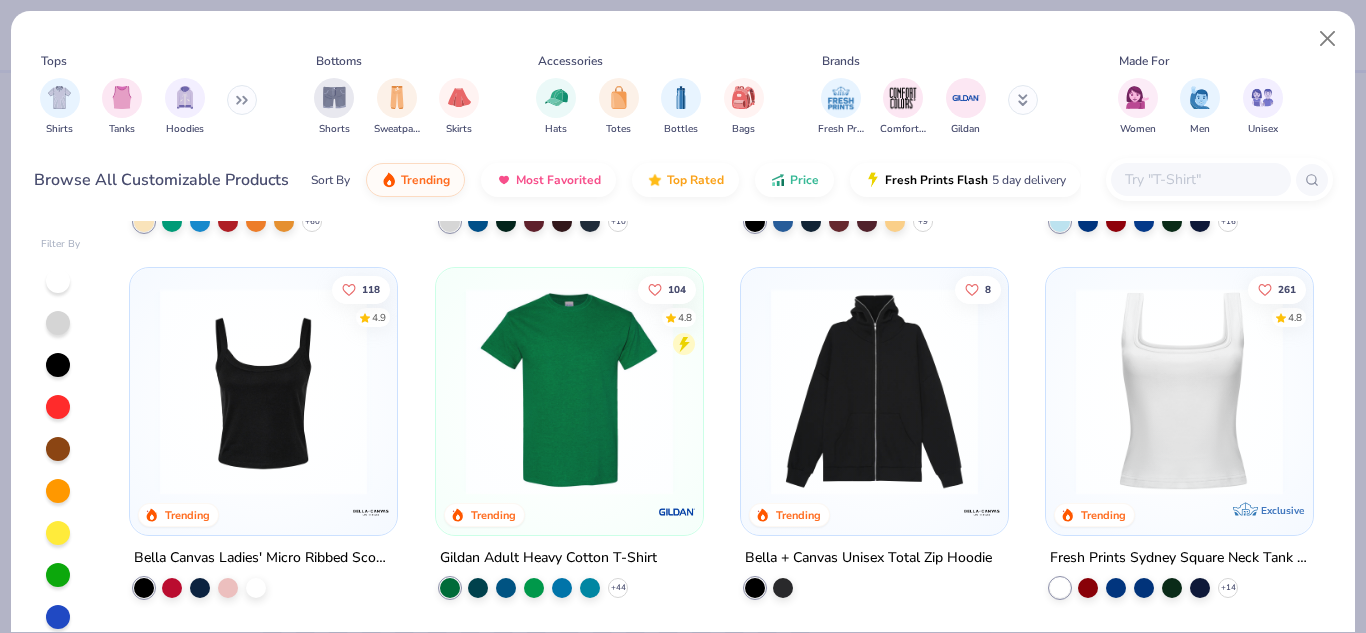 scroll, scrollTop: 342, scrollLeft: 0, axis: vertical 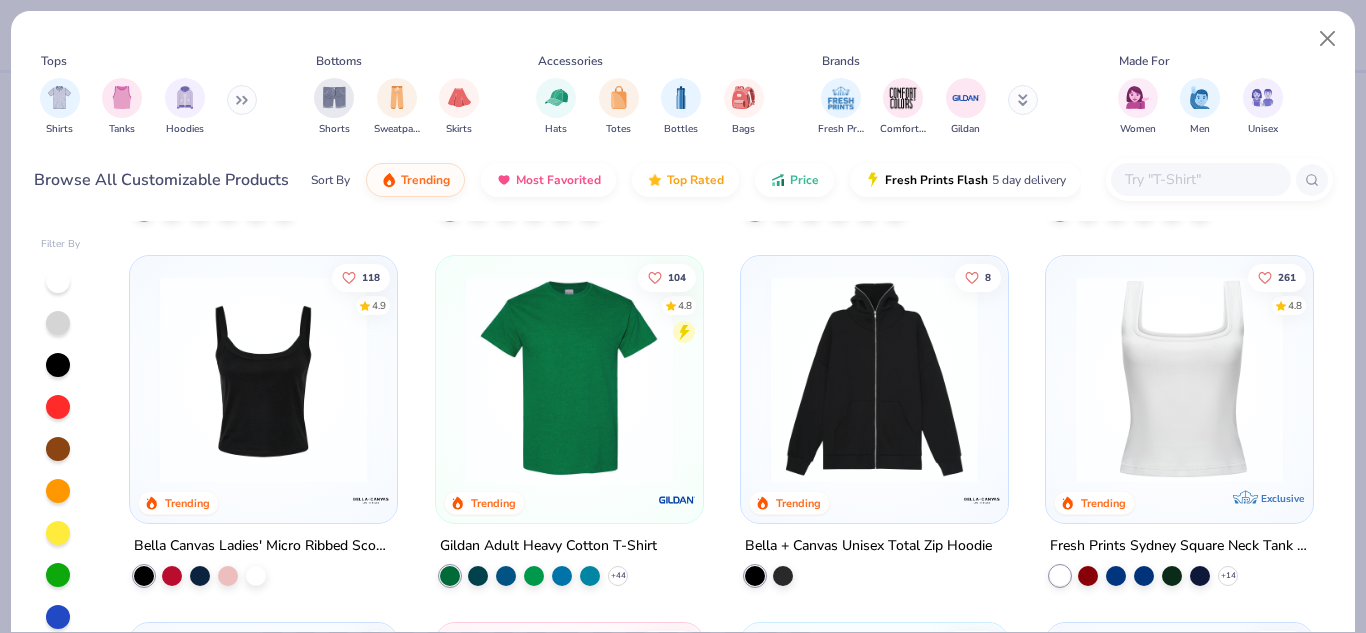 click at bounding box center [569, 379] 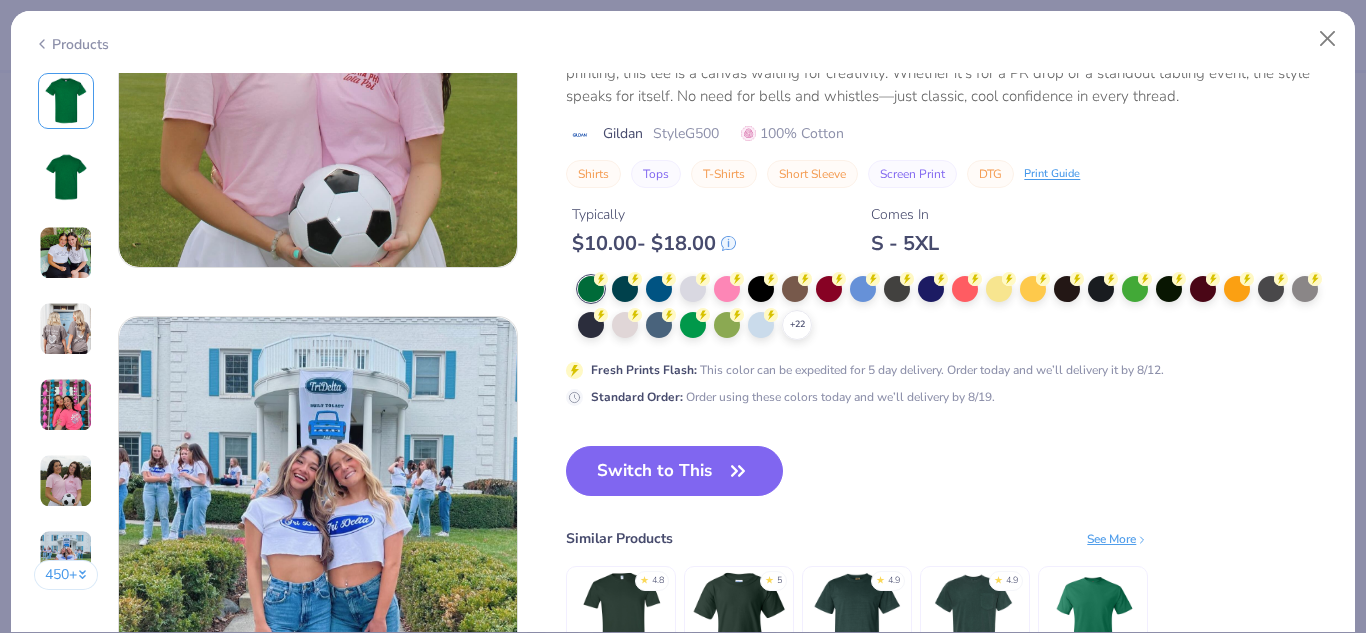 scroll, scrollTop: 2446, scrollLeft: 0, axis: vertical 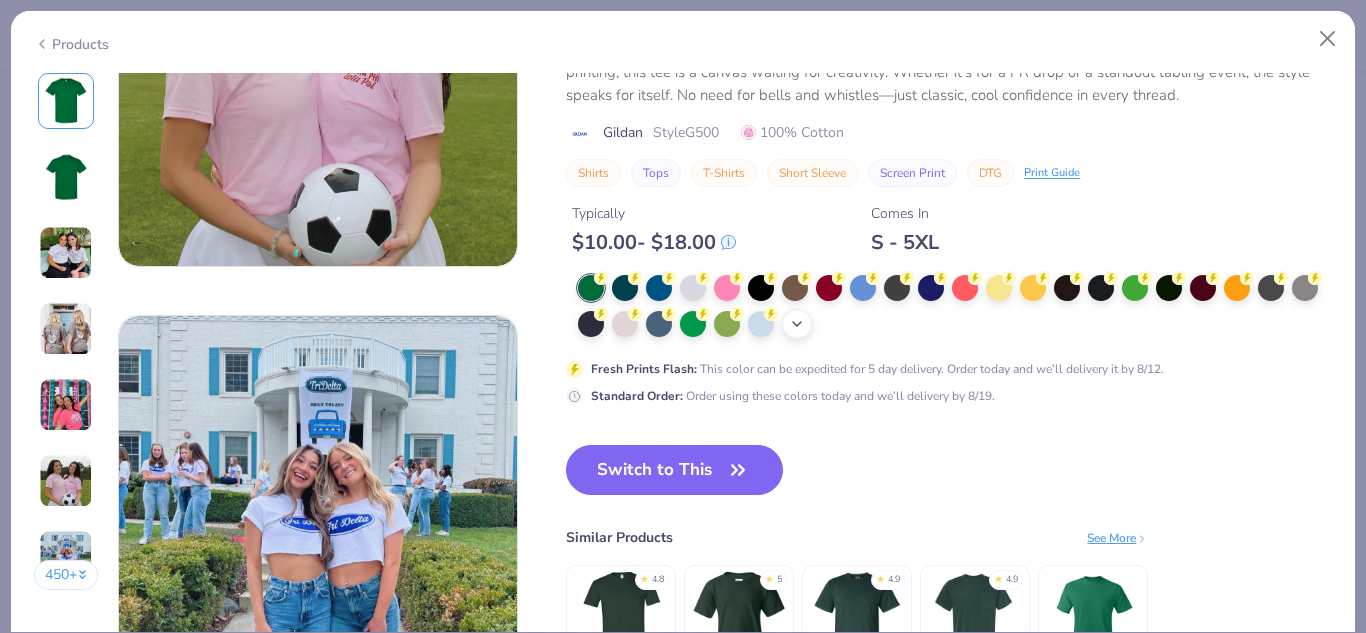 click on "+ 22" at bounding box center [797, 324] 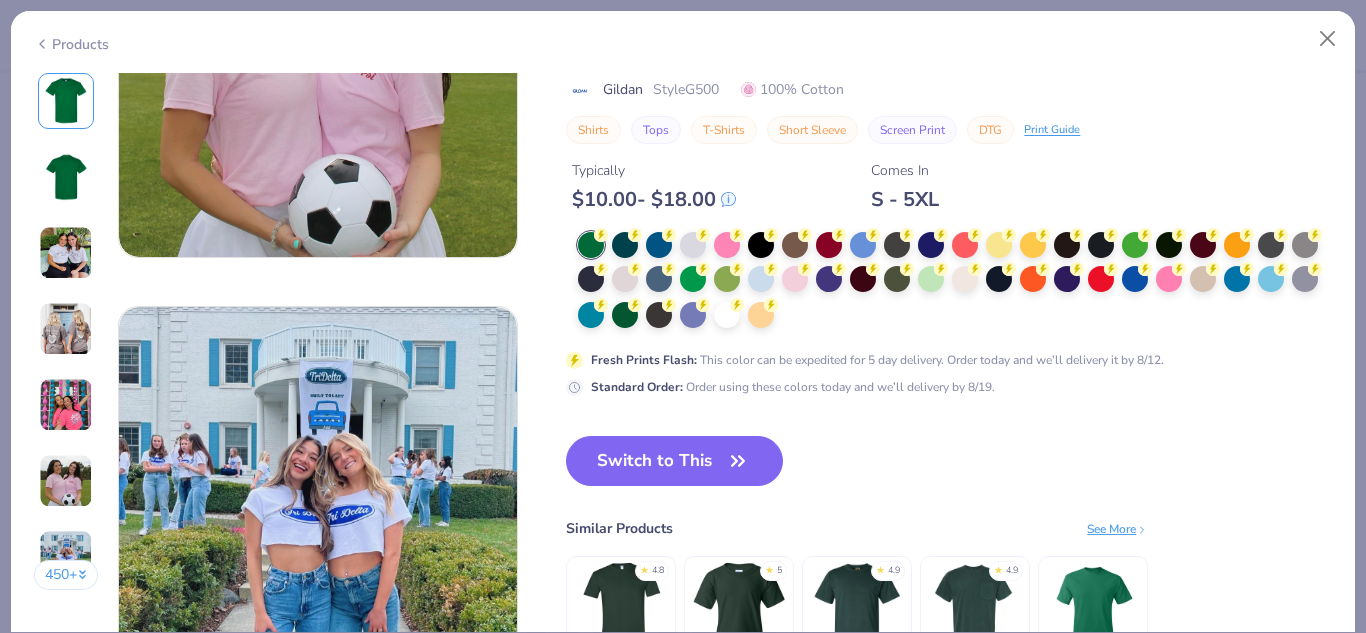 scroll, scrollTop: 2456, scrollLeft: 0, axis: vertical 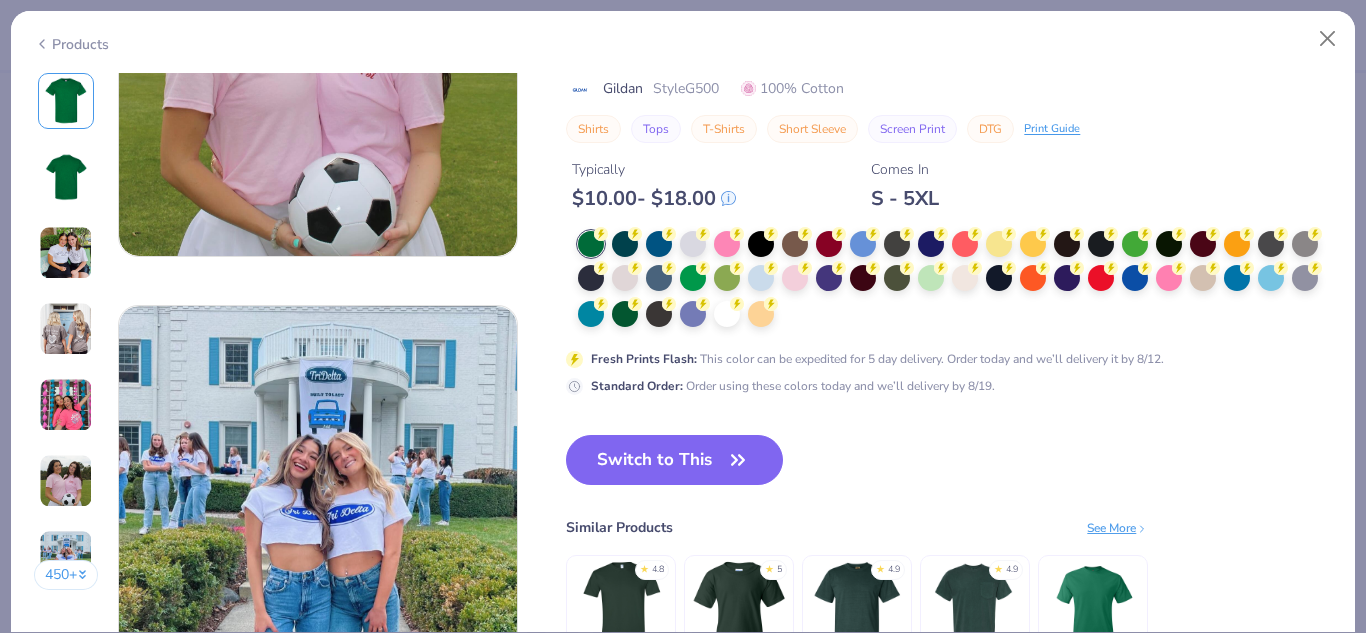 click at bounding box center (955, 280) 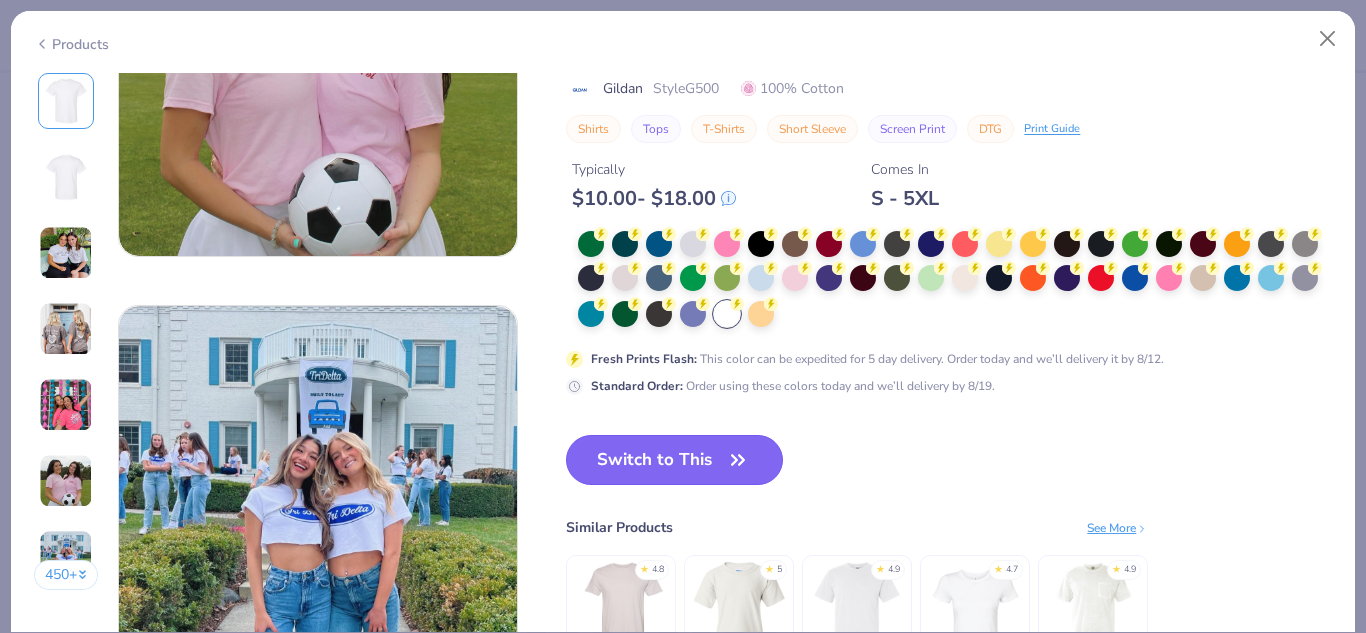 click on "Switch to This" at bounding box center (674, 460) 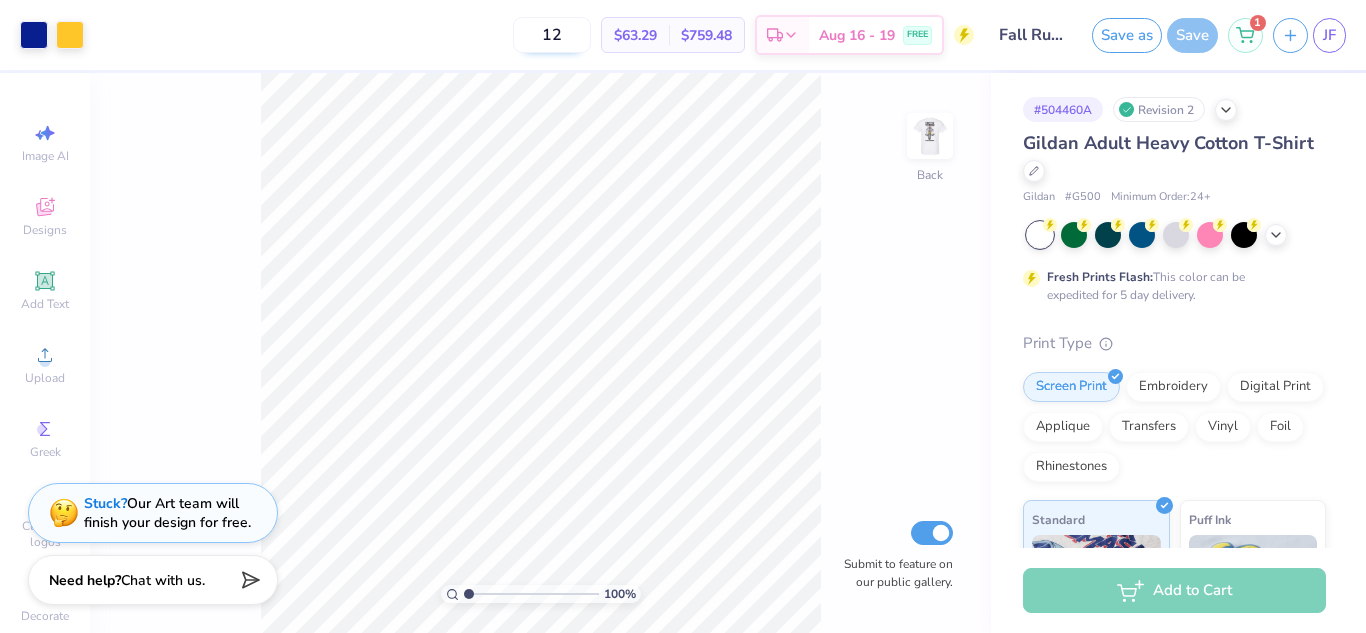 click on "12" at bounding box center (552, 35) 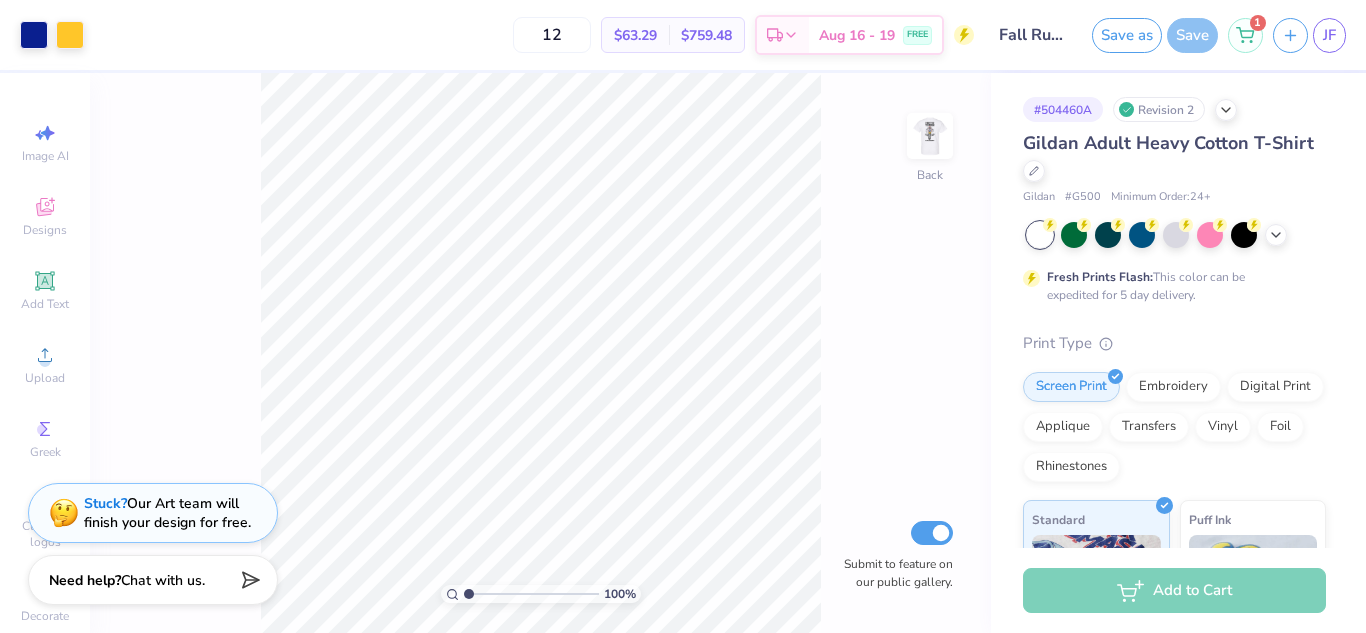 type on "1" 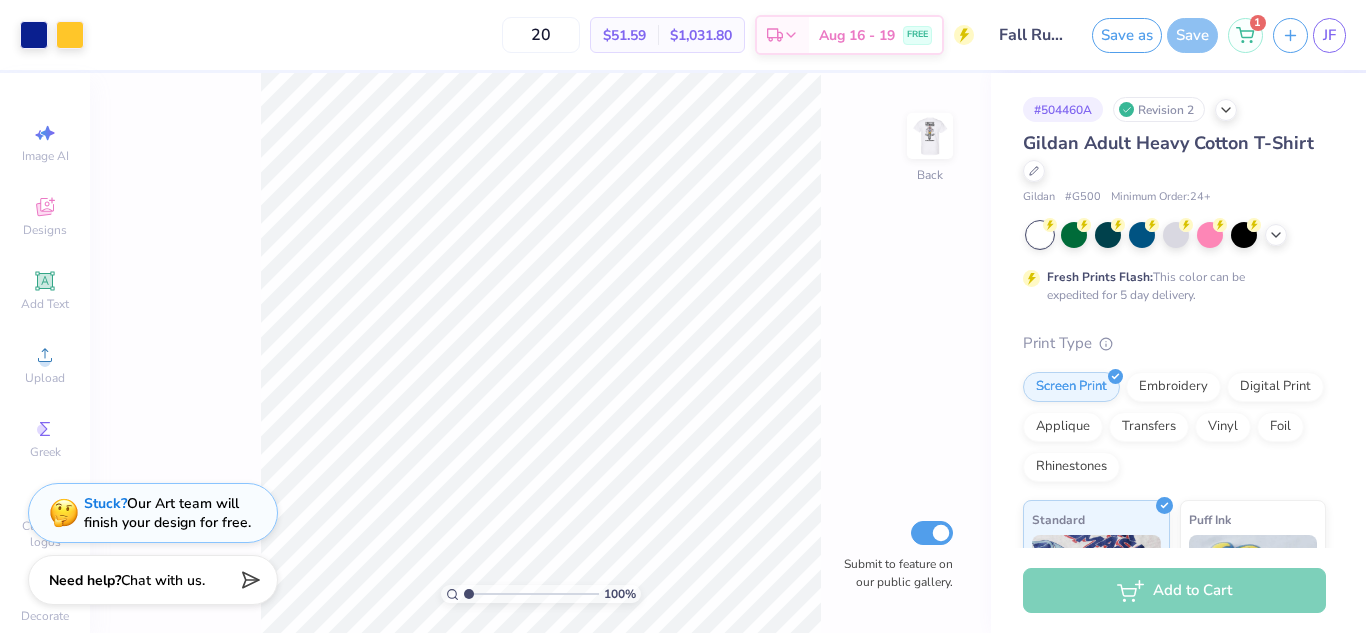 type on "2" 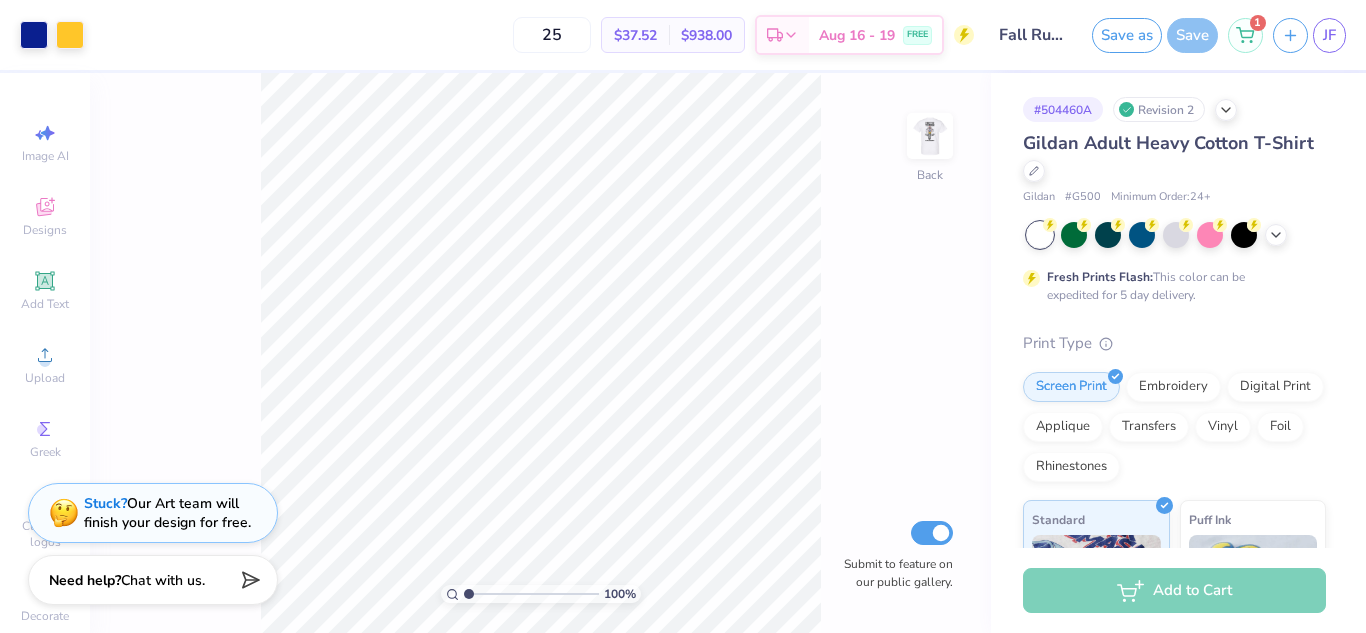 type on "2" 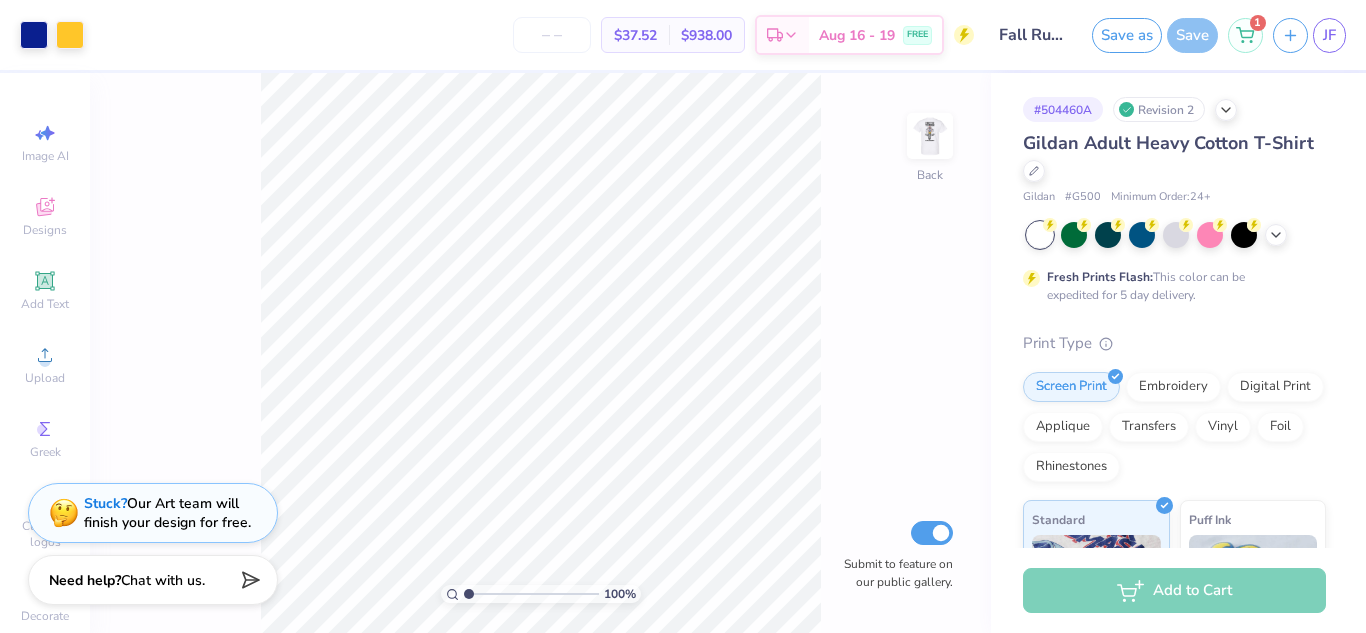 type on "2" 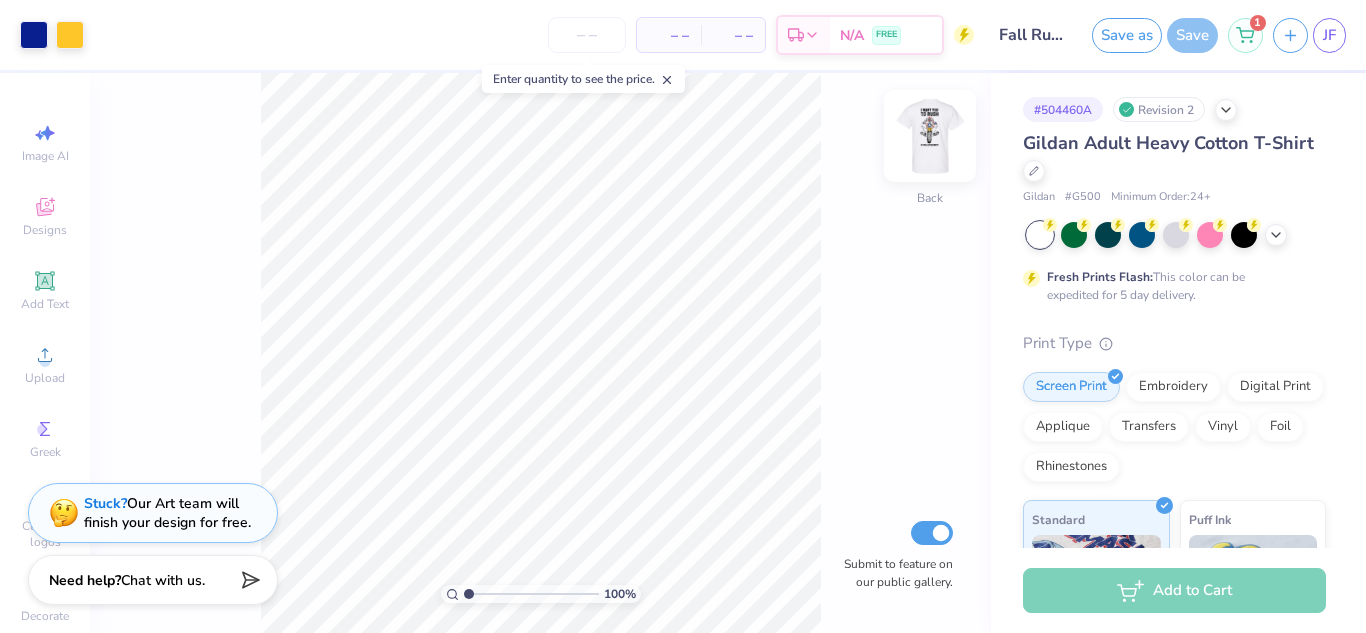 type 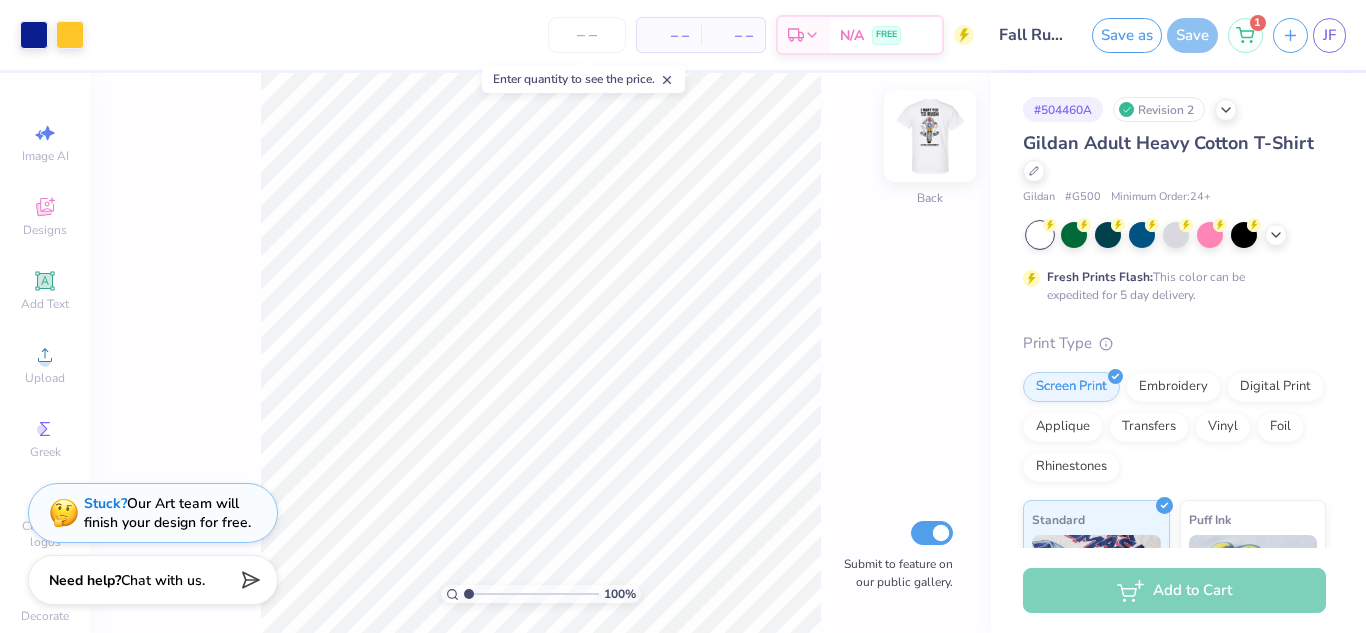click at bounding box center [930, 136] 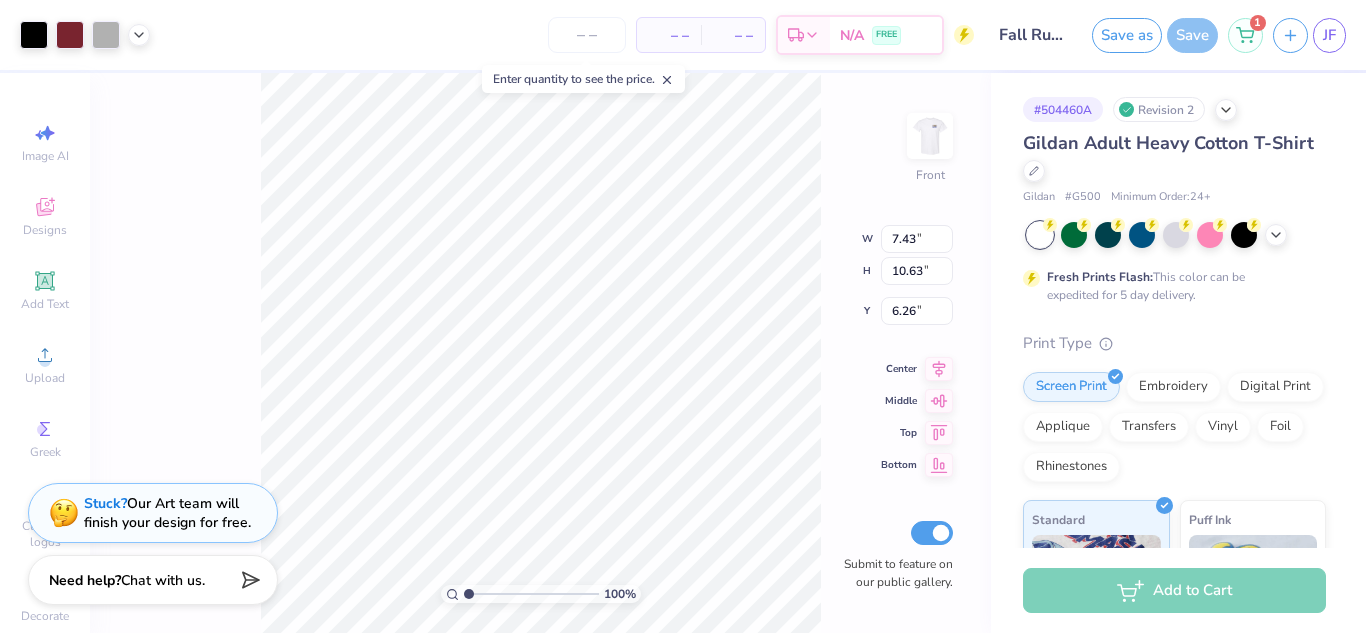 type on "6.84" 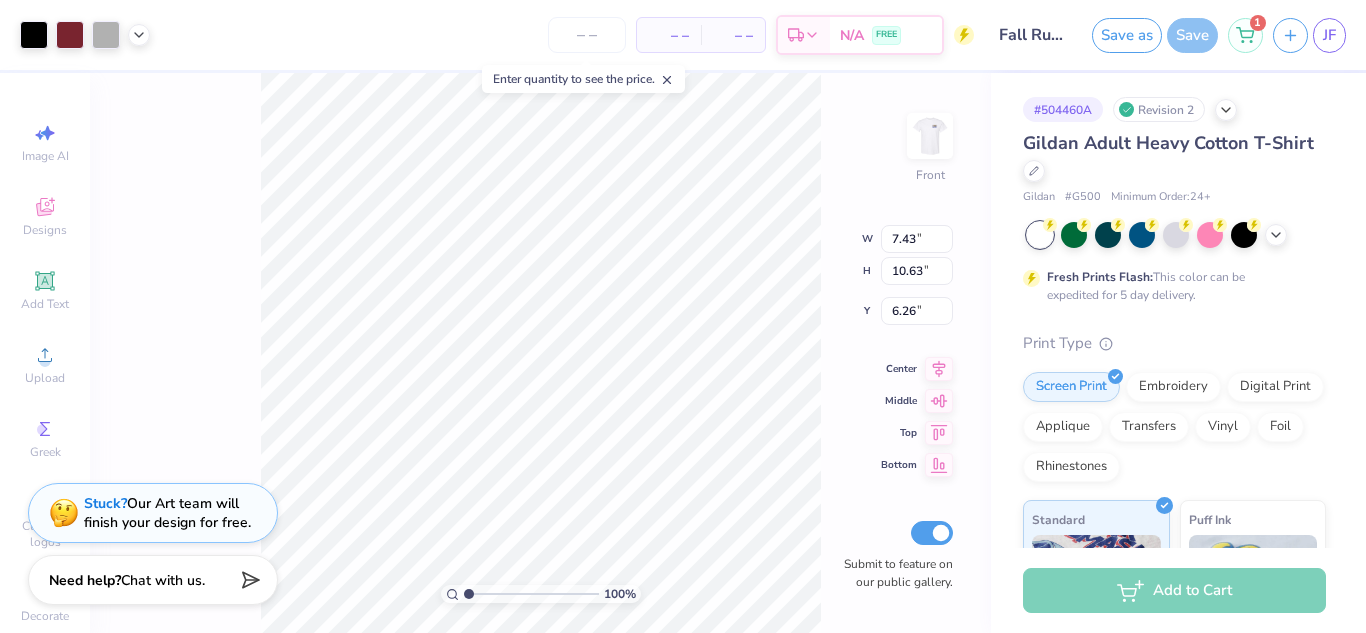type on "1.17" 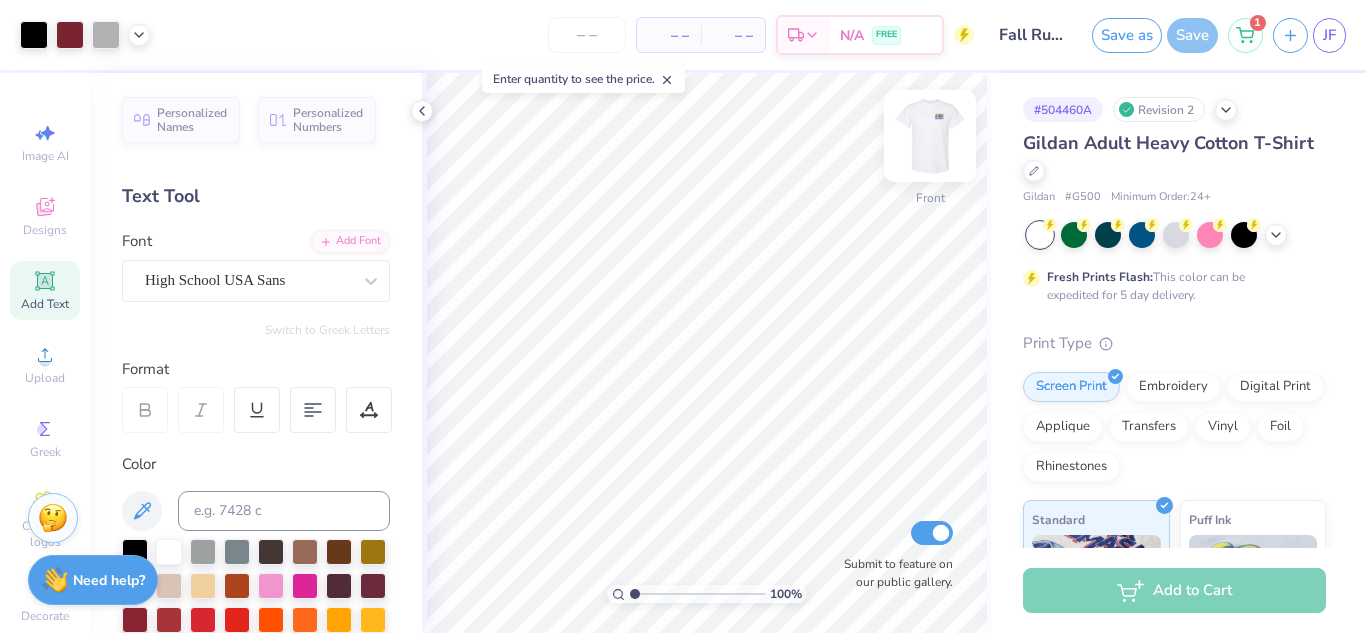 click at bounding box center [930, 136] 